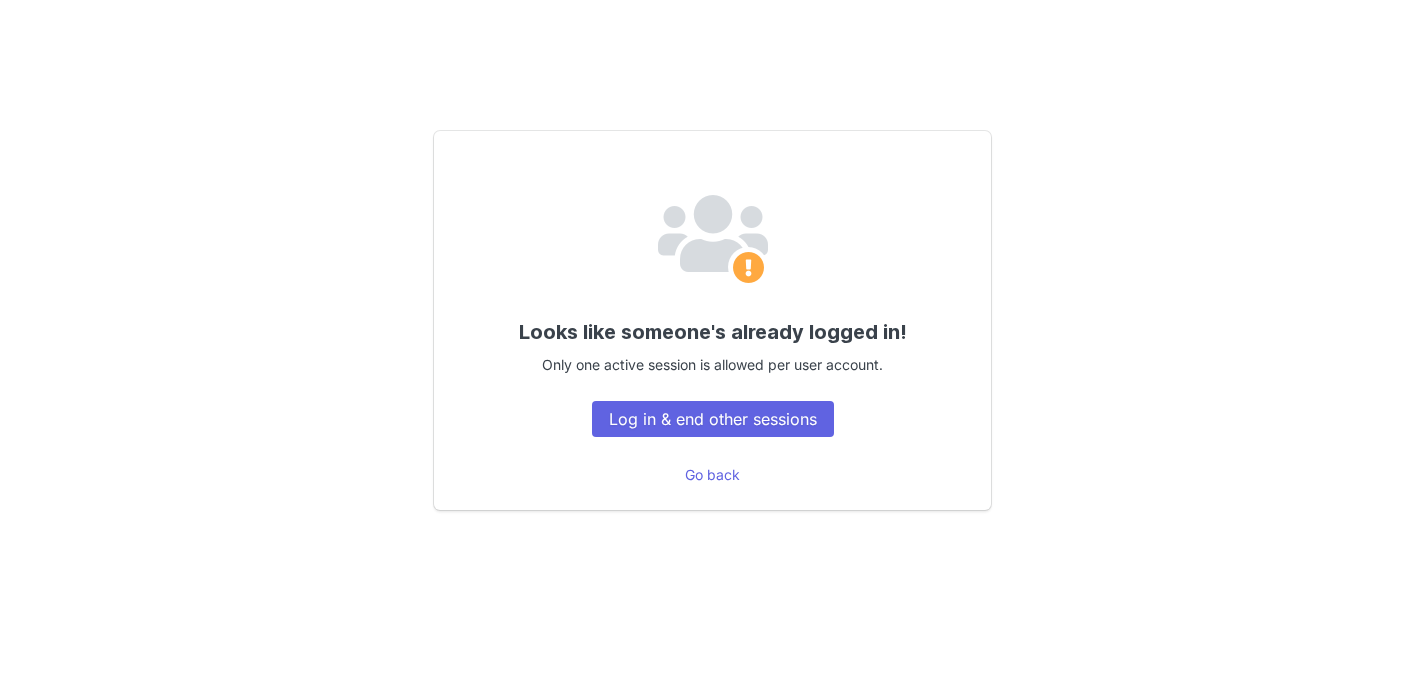 scroll, scrollTop: 0, scrollLeft: 0, axis: both 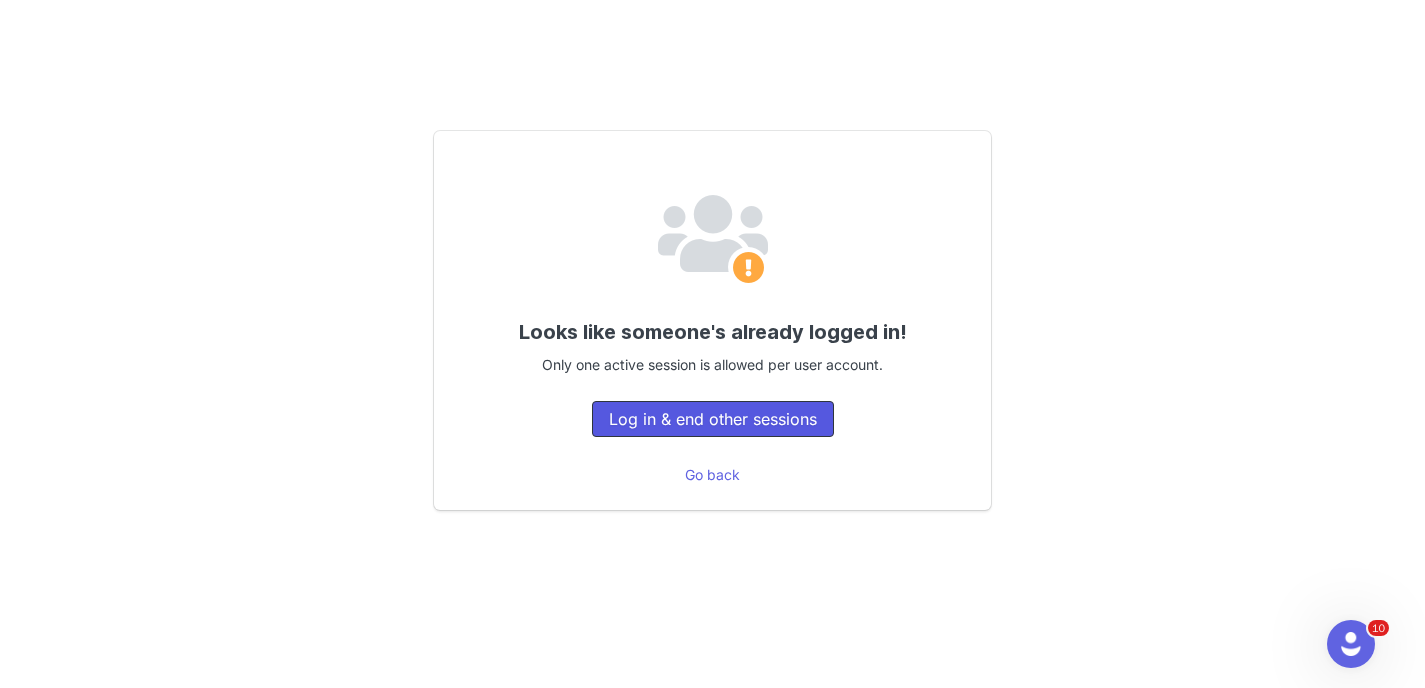 click on "Log in & end other sessions" at bounding box center [713, 419] 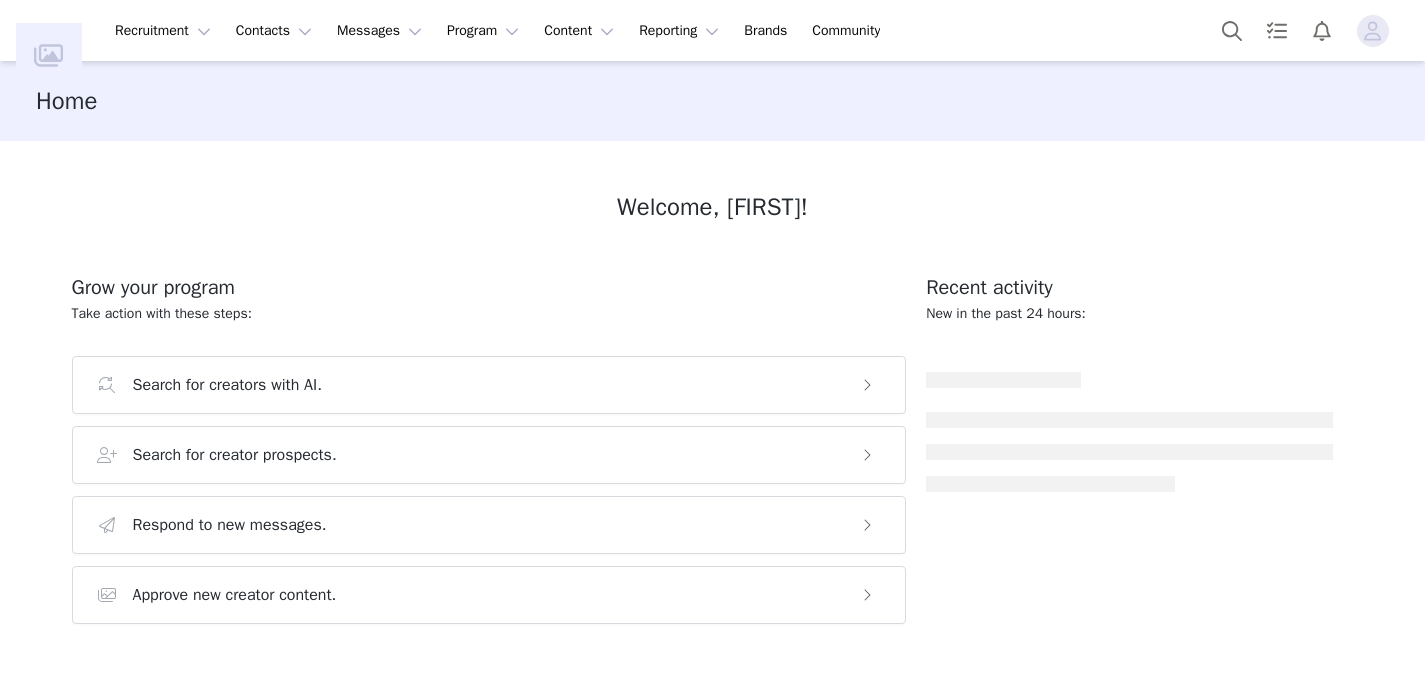 scroll, scrollTop: 0, scrollLeft: 0, axis: both 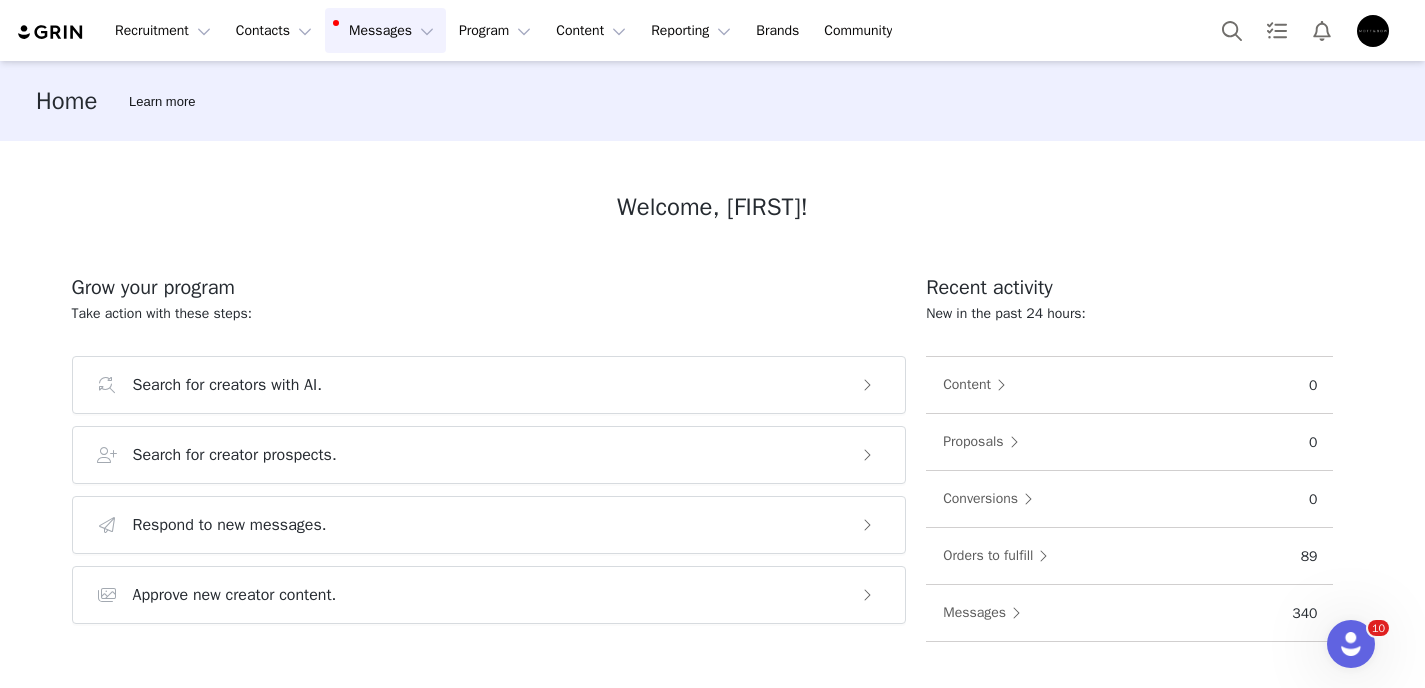 click on "Messages Messages" at bounding box center (385, 30) 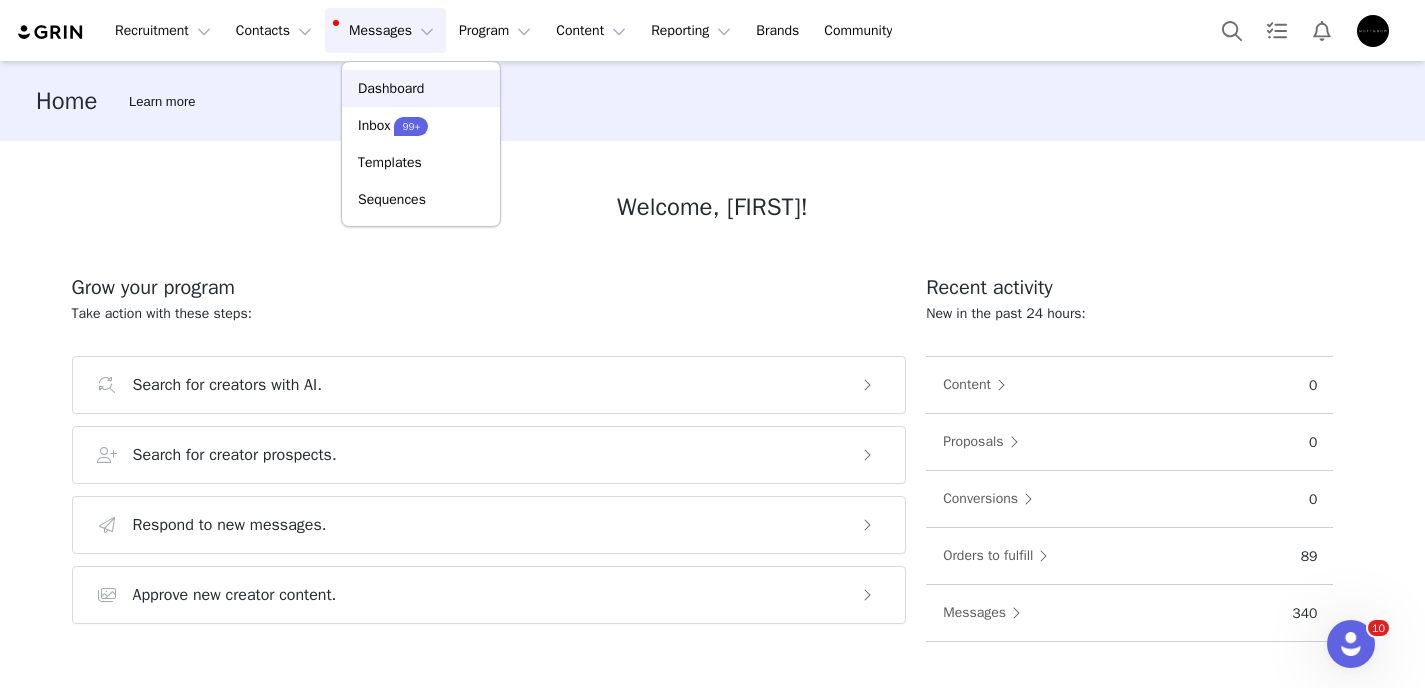 click on "Dashboard" at bounding box center (391, 88) 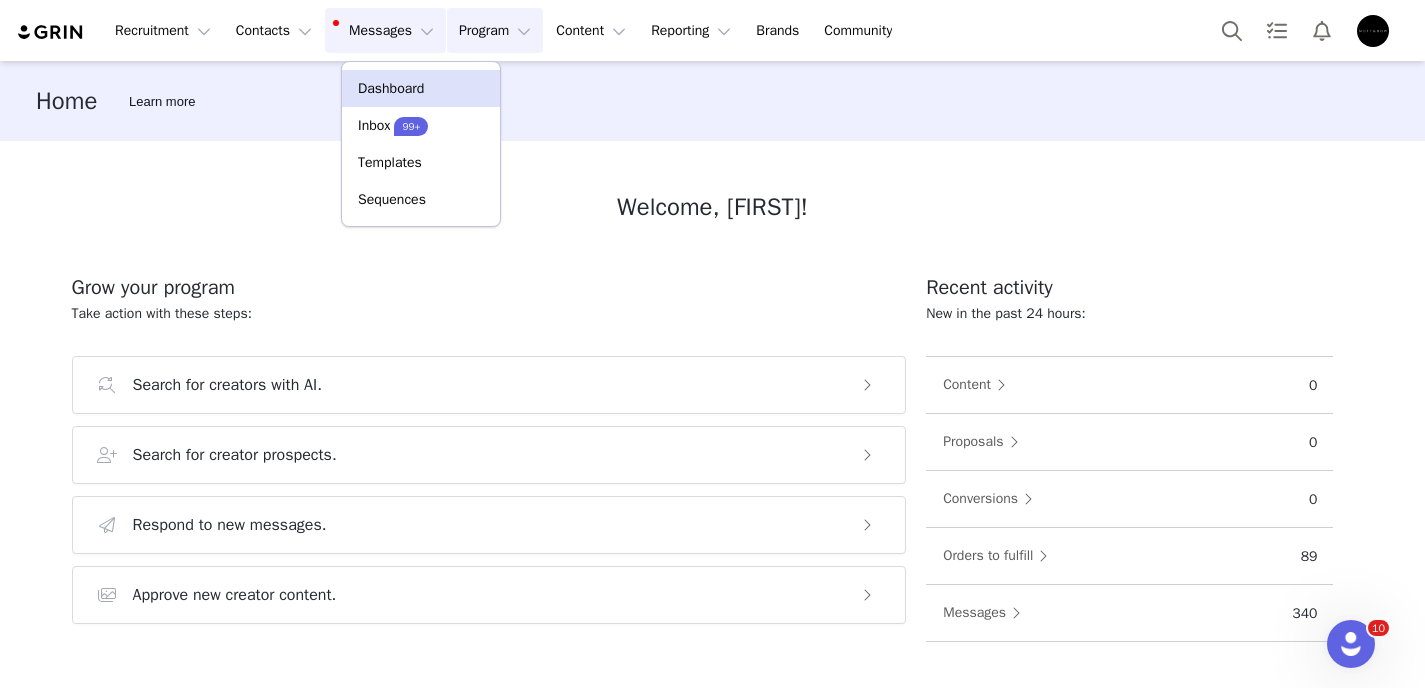 click on "Program Program" at bounding box center [495, 30] 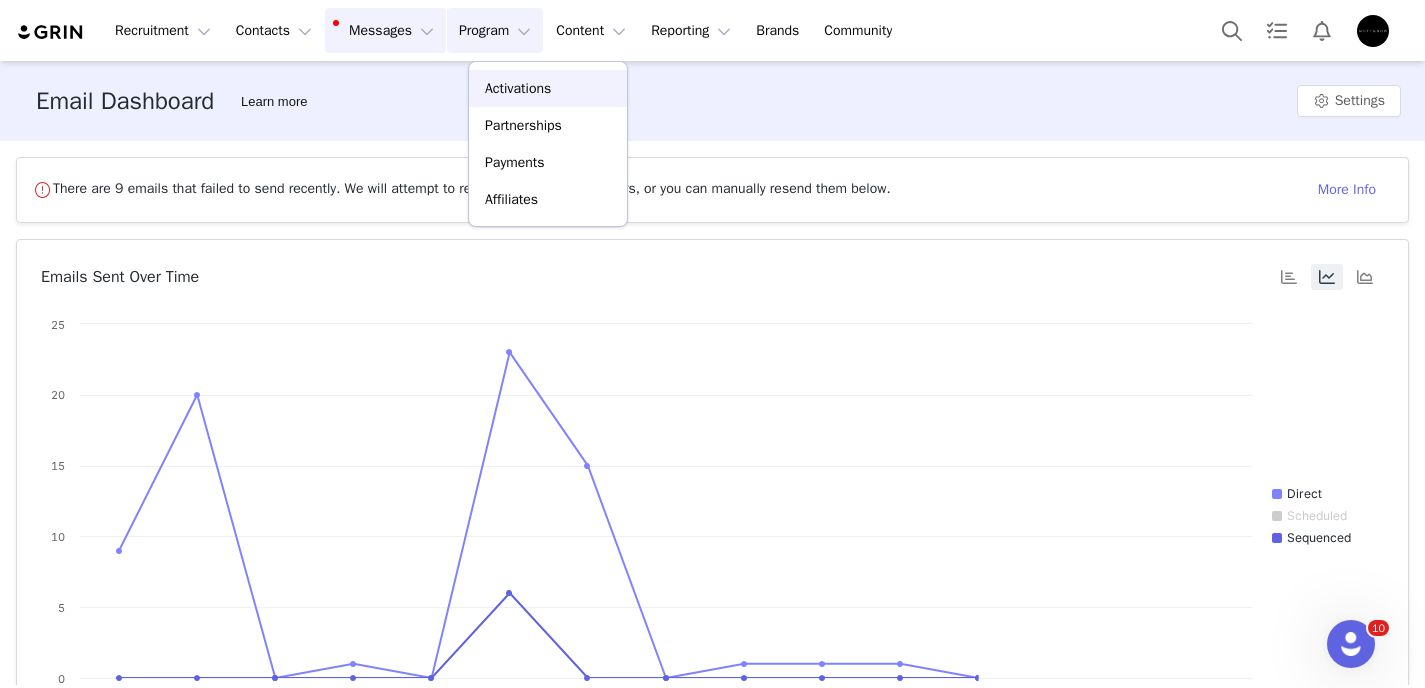 click on "Activations" at bounding box center (518, 88) 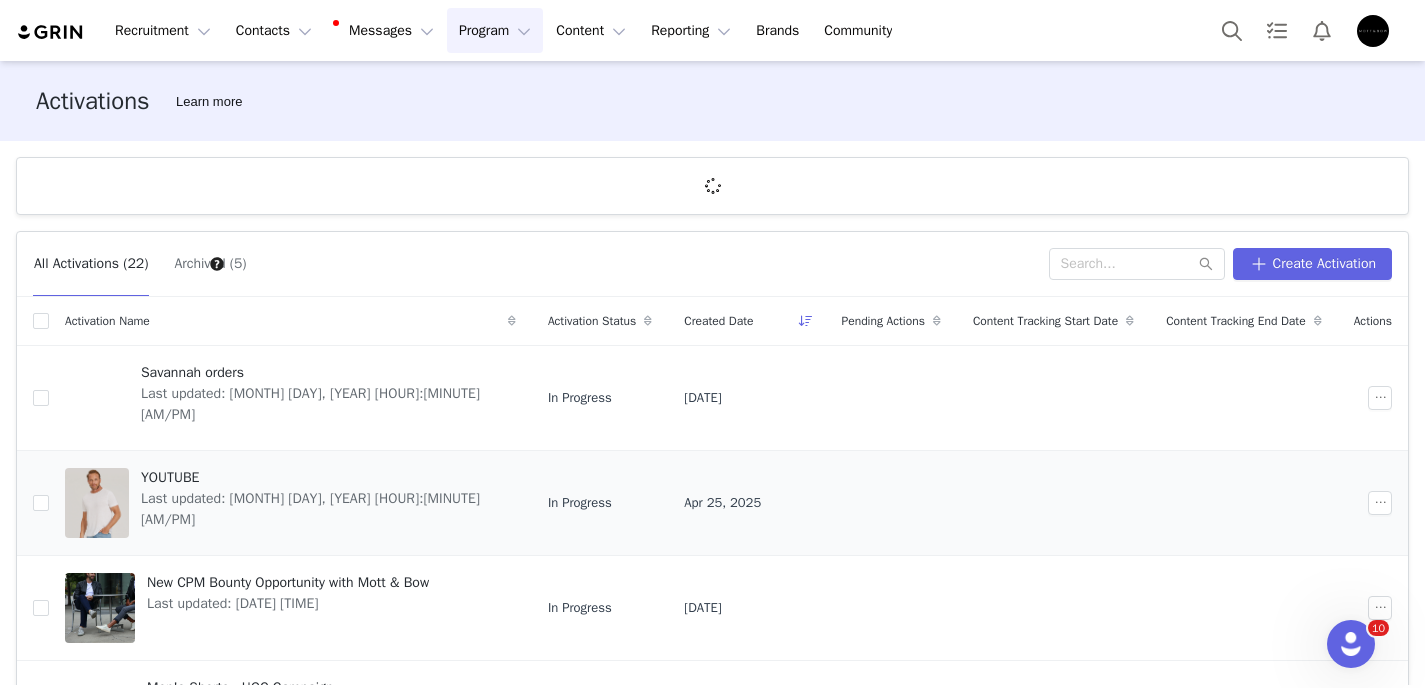 scroll, scrollTop: 710, scrollLeft: 0, axis: vertical 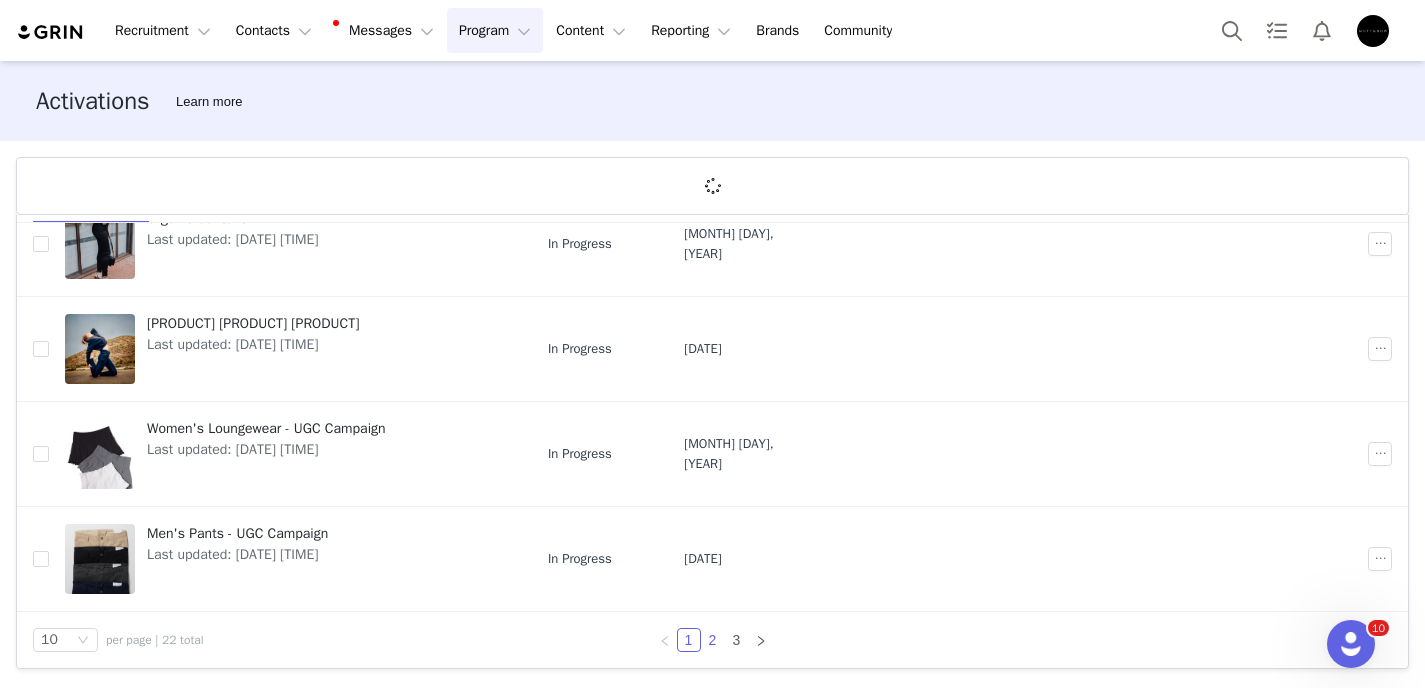 click on "2" at bounding box center (713, 640) 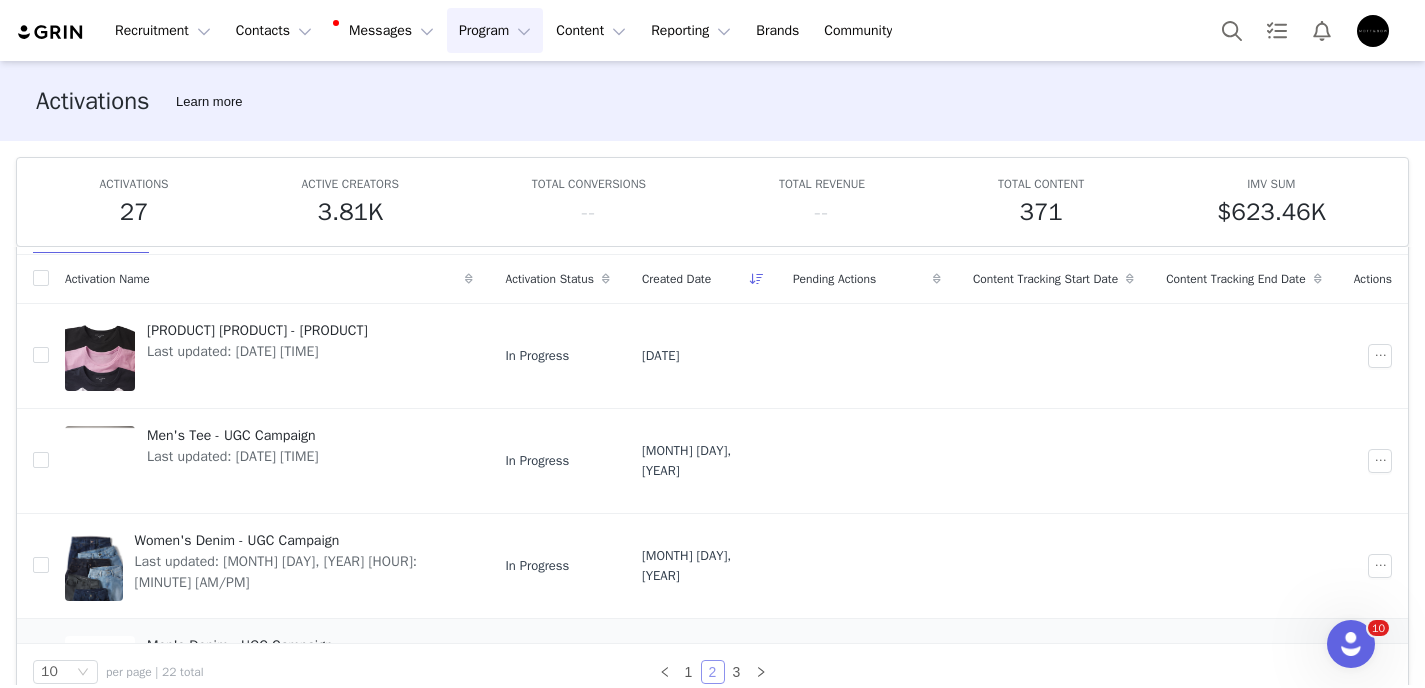 scroll, scrollTop: 140, scrollLeft: 0, axis: vertical 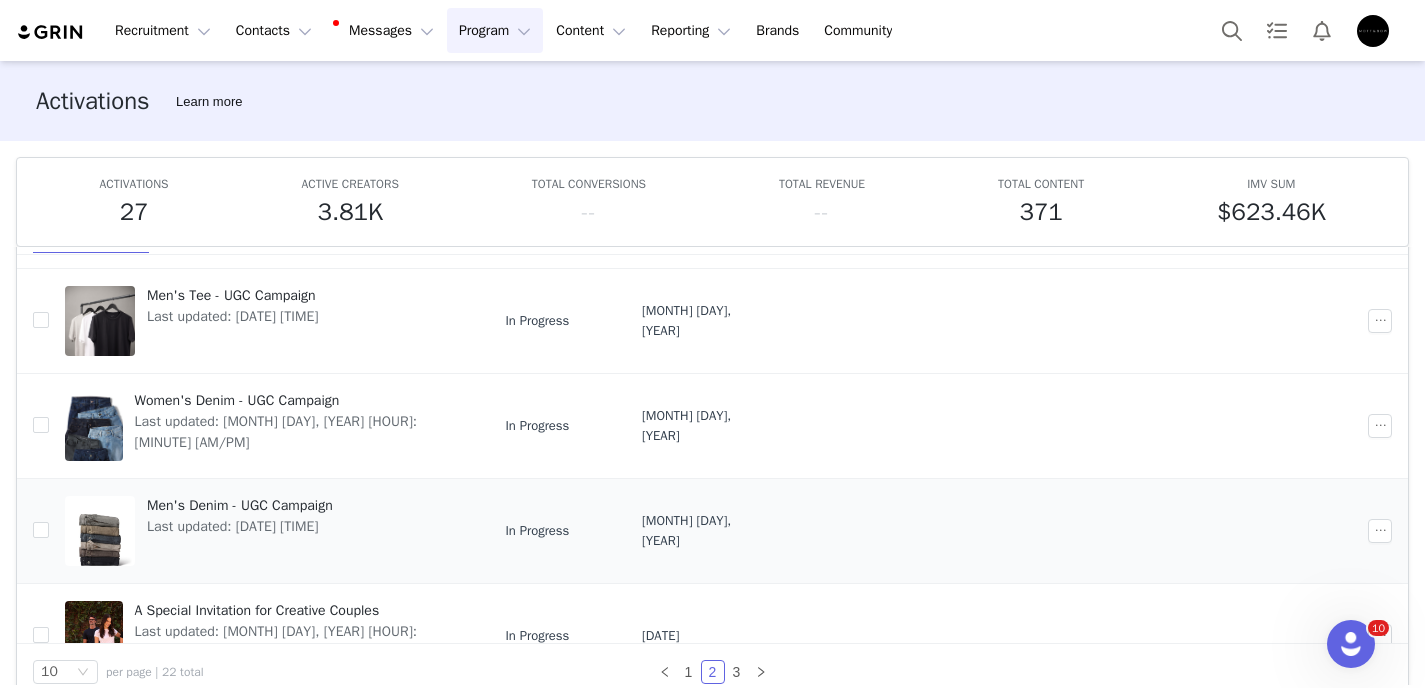 click on "Men's Denim - UGC Campaign" at bounding box center [240, 505] 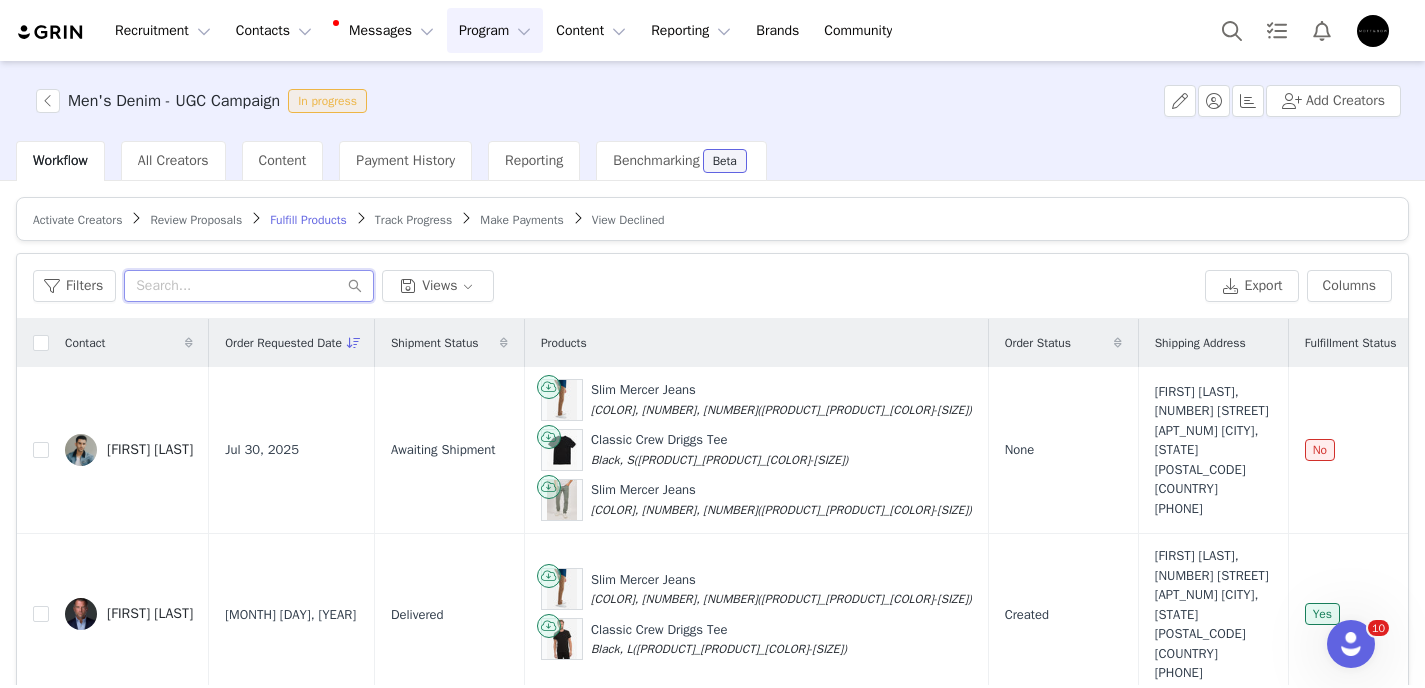 click at bounding box center [249, 286] 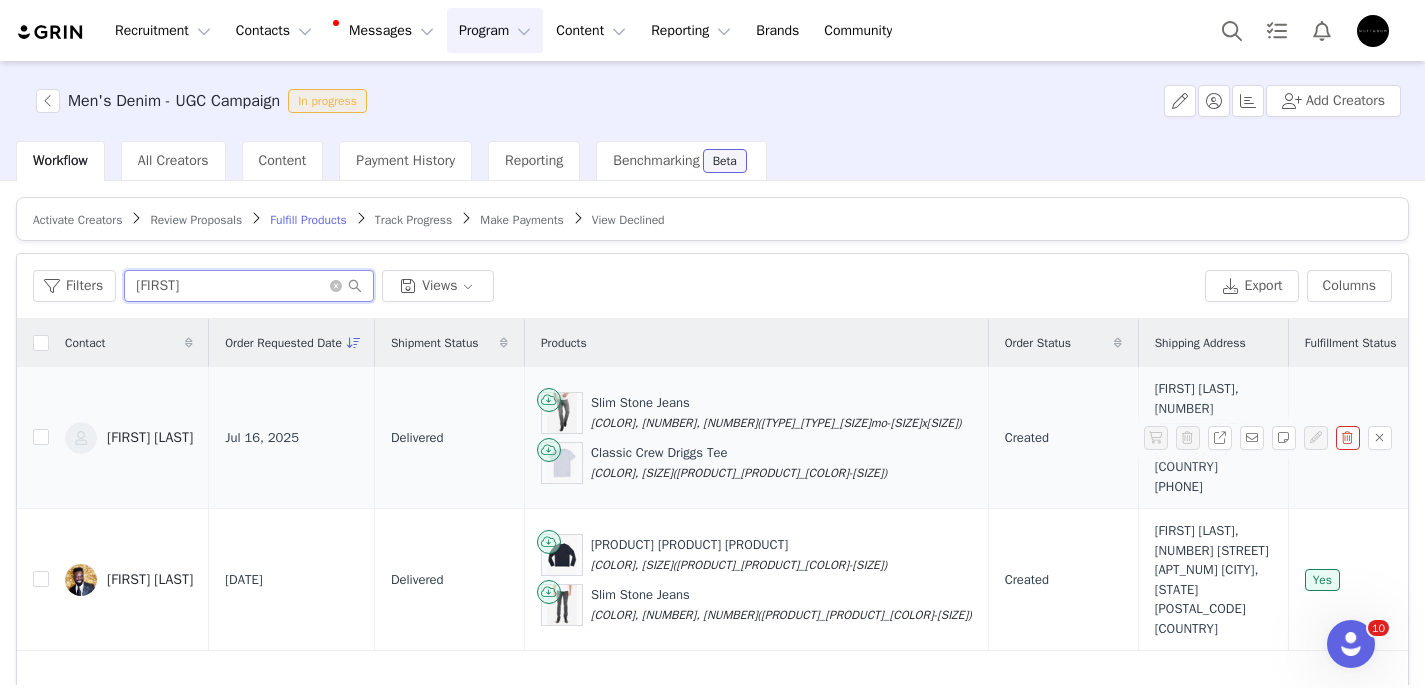 type on "[FIRST]" 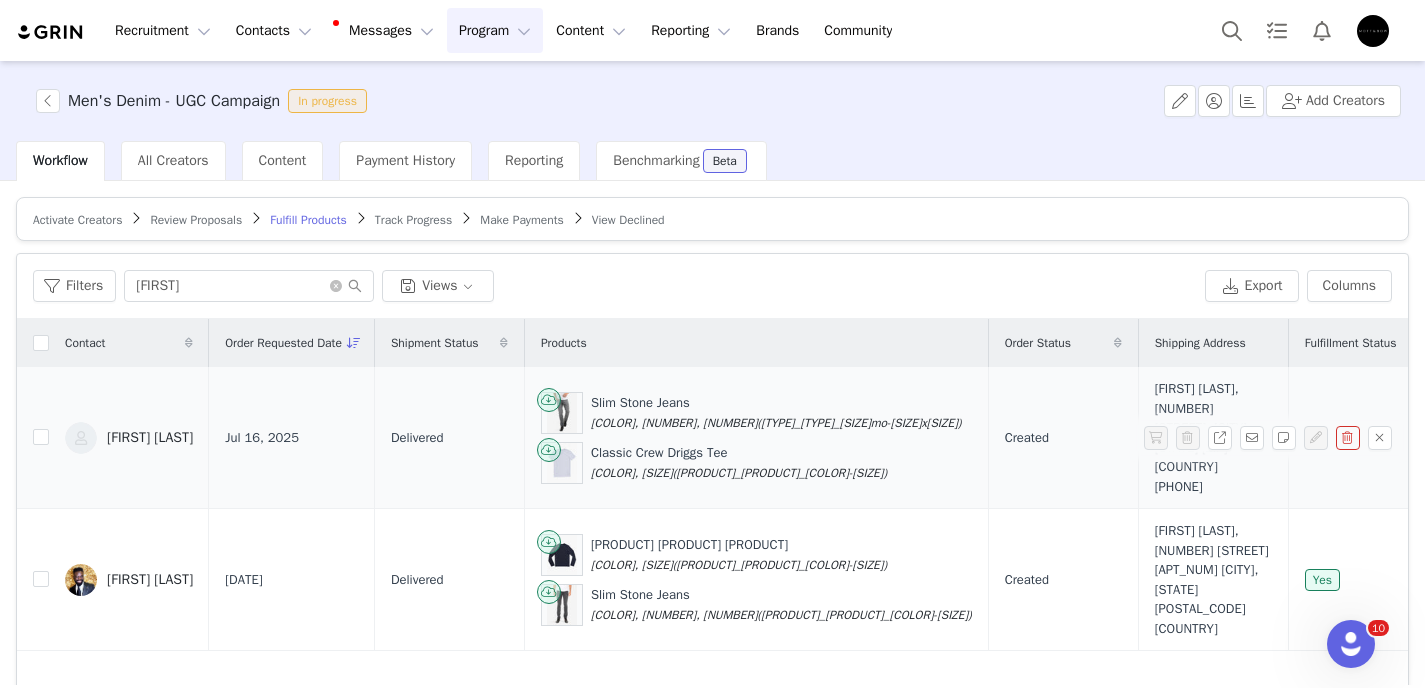 click on "[FIRST] [LAST]" at bounding box center (150, 438) 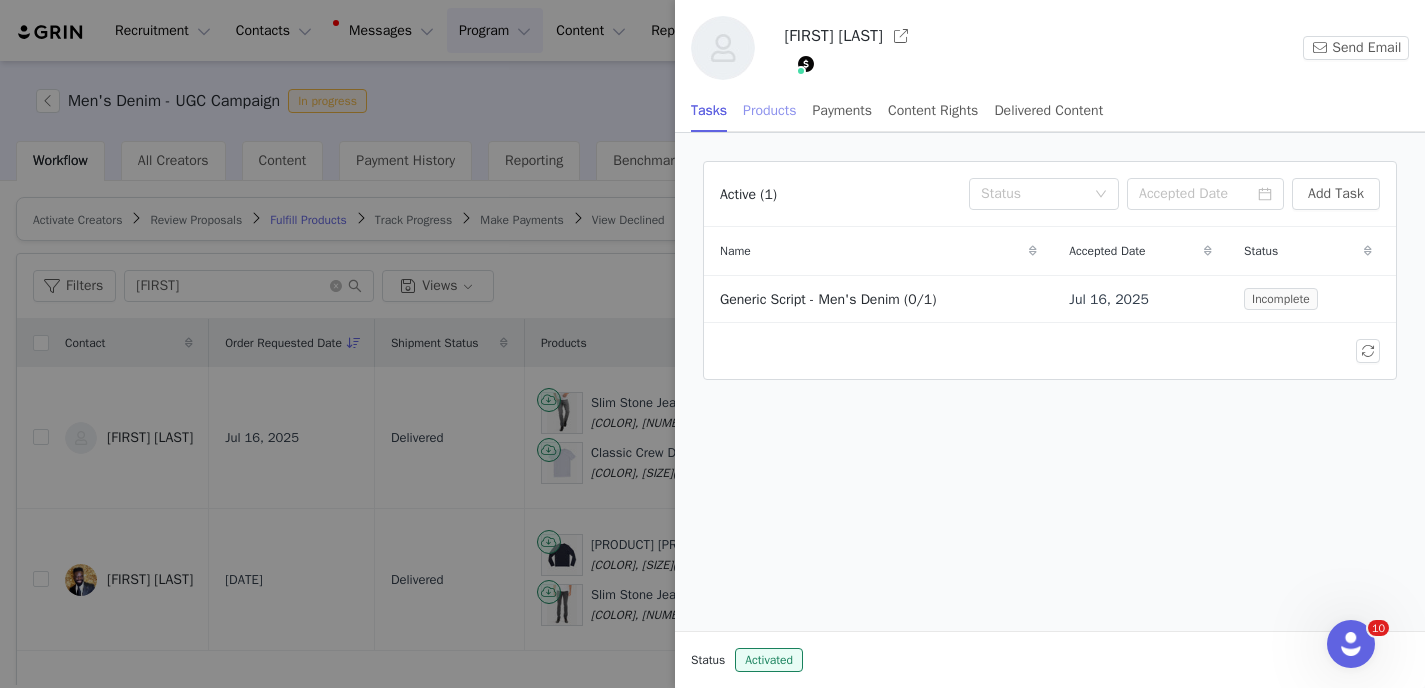 click on "Products" at bounding box center [769, 110] 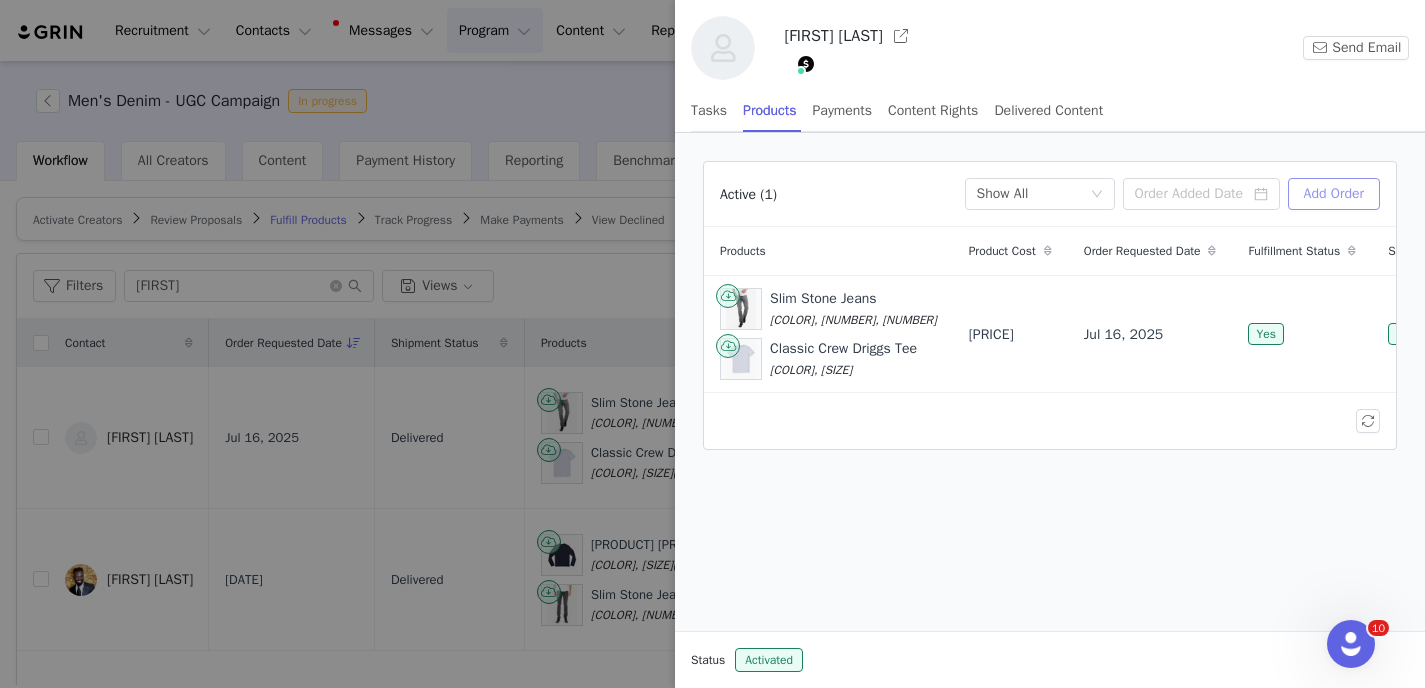 click on "Add Order" at bounding box center [1334, 194] 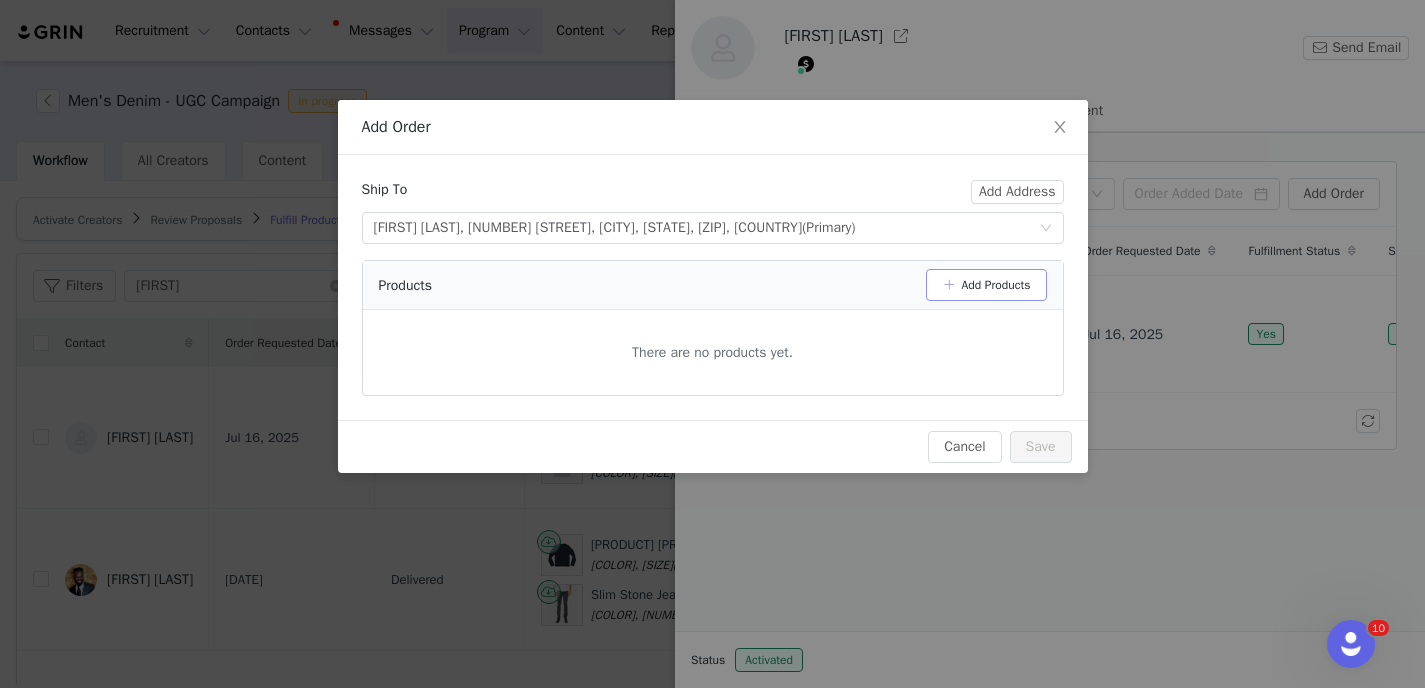 click on "Add Products" at bounding box center [986, 285] 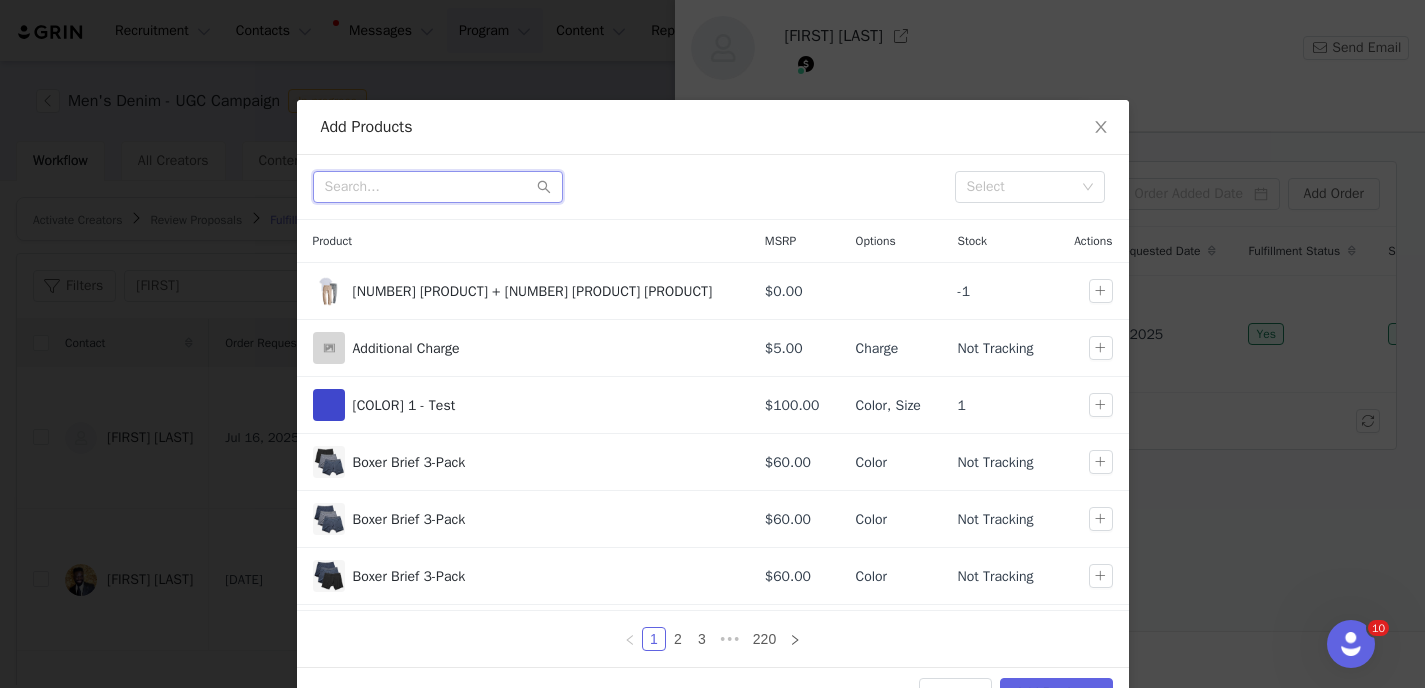 click at bounding box center [438, 187] 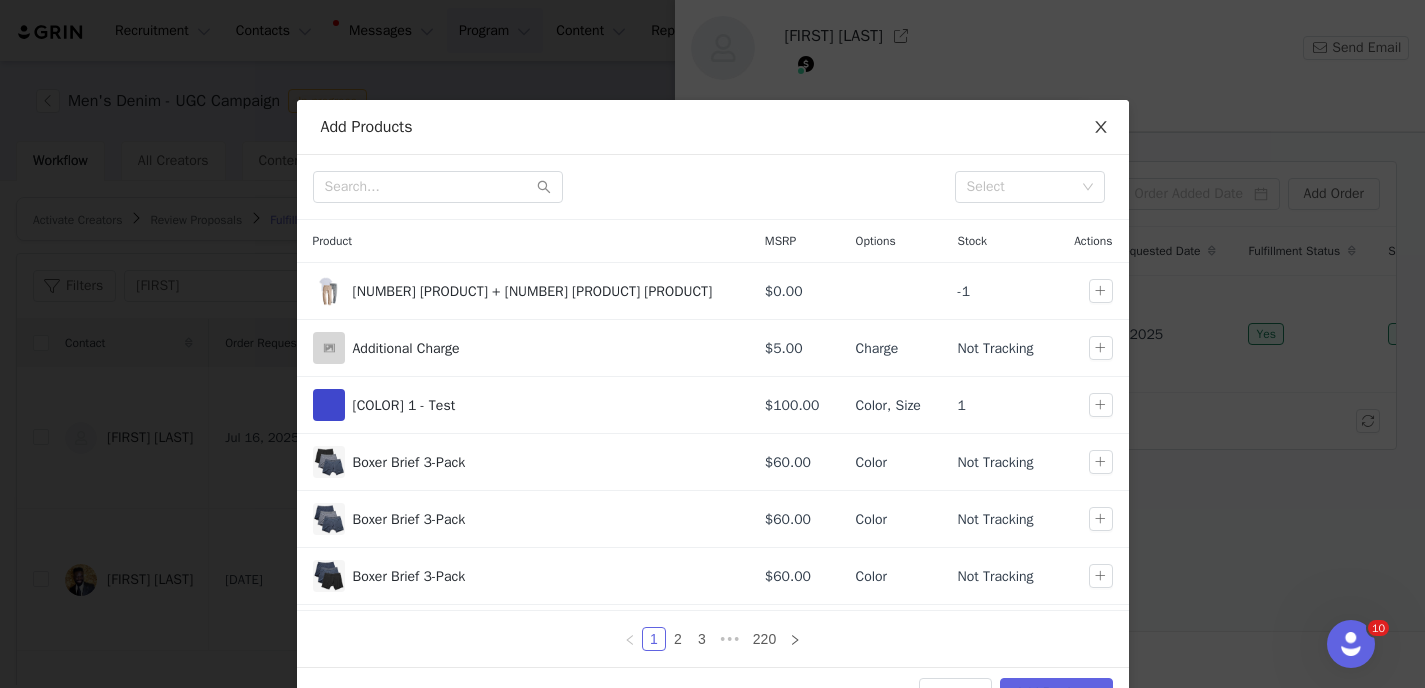 click 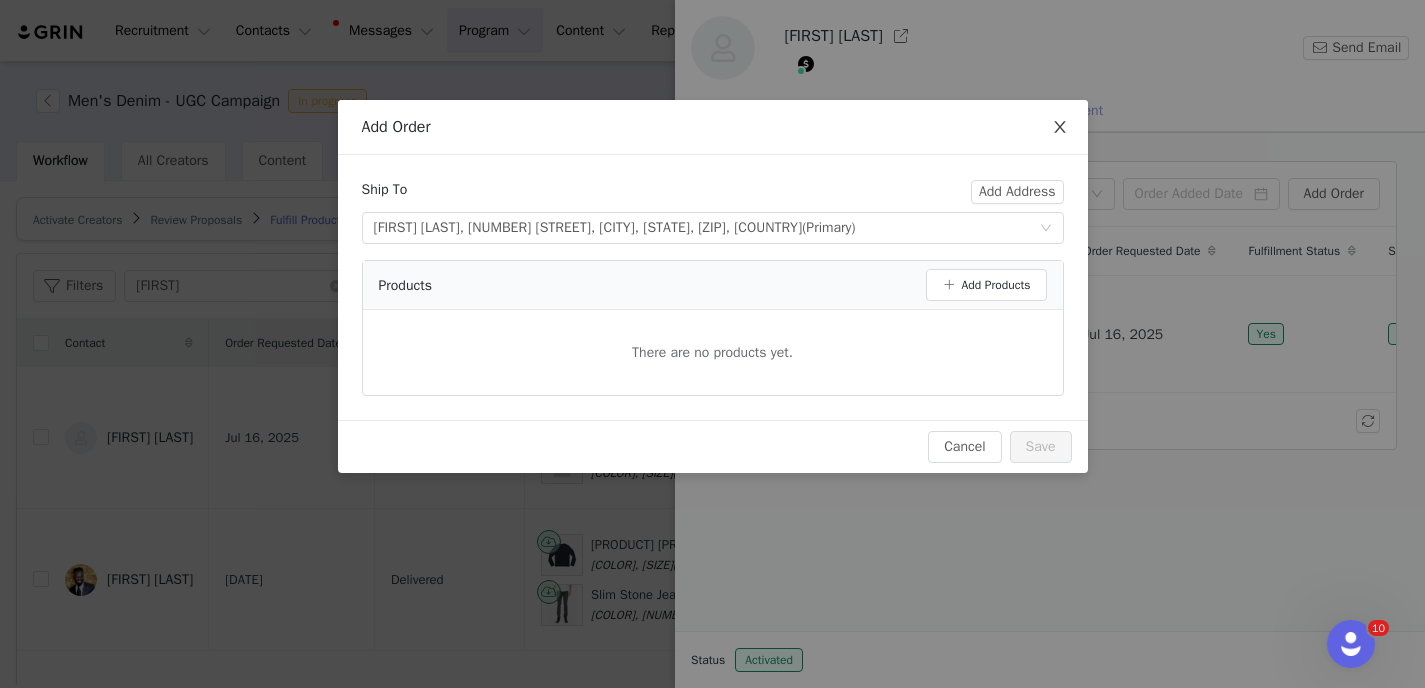 click 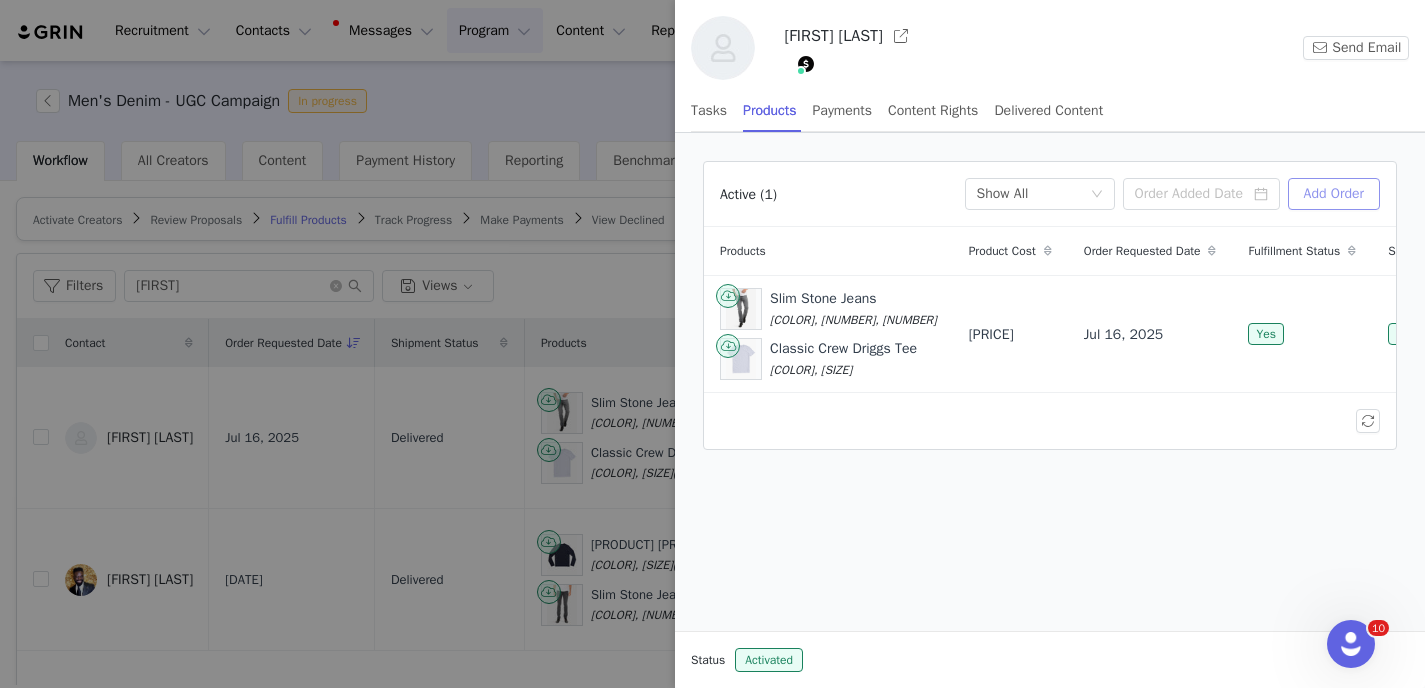 click on "Add Order" at bounding box center (1334, 194) 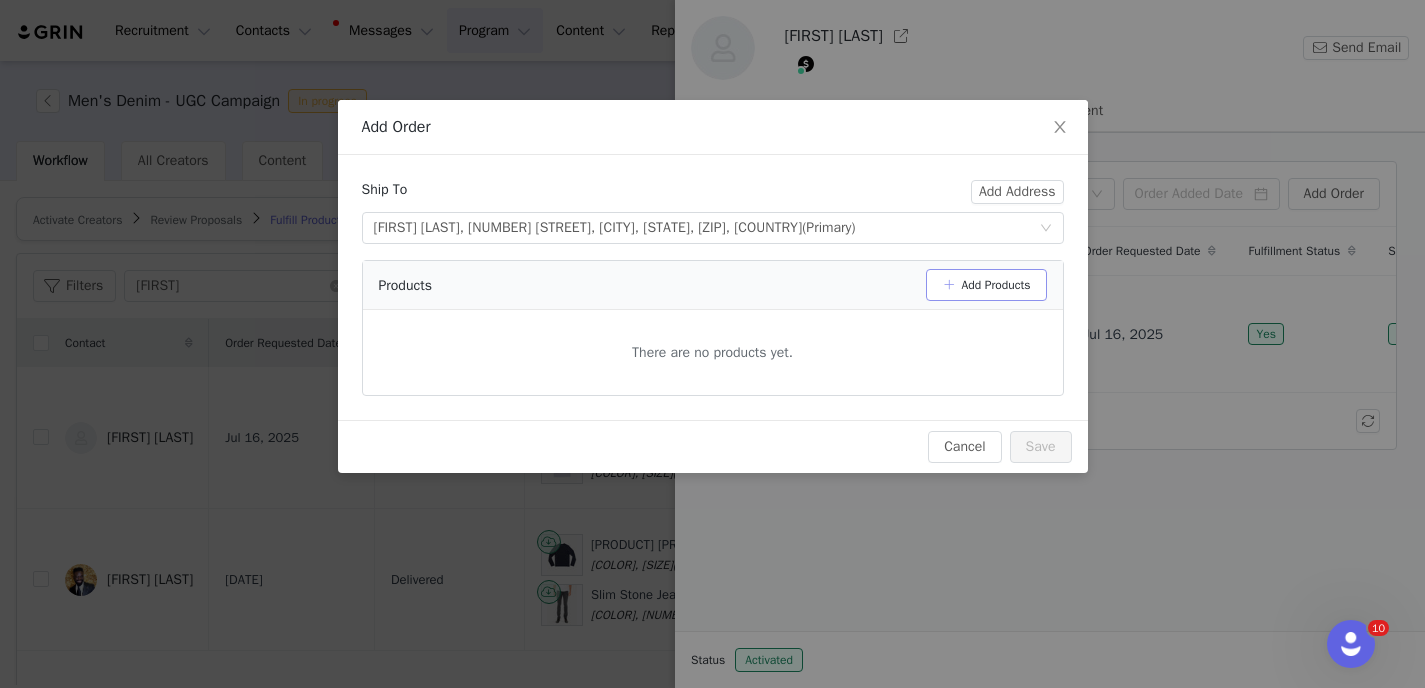 click on "Add Products" at bounding box center (986, 285) 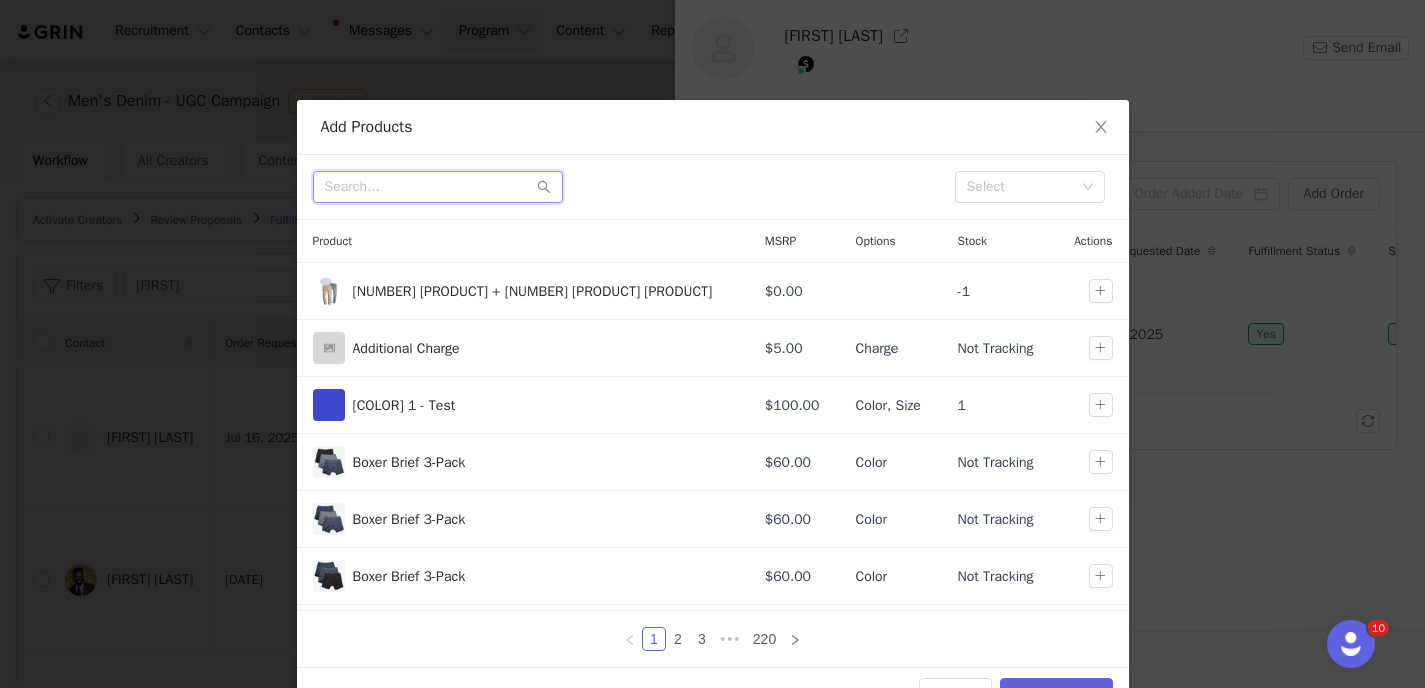 click at bounding box center (438, 187) 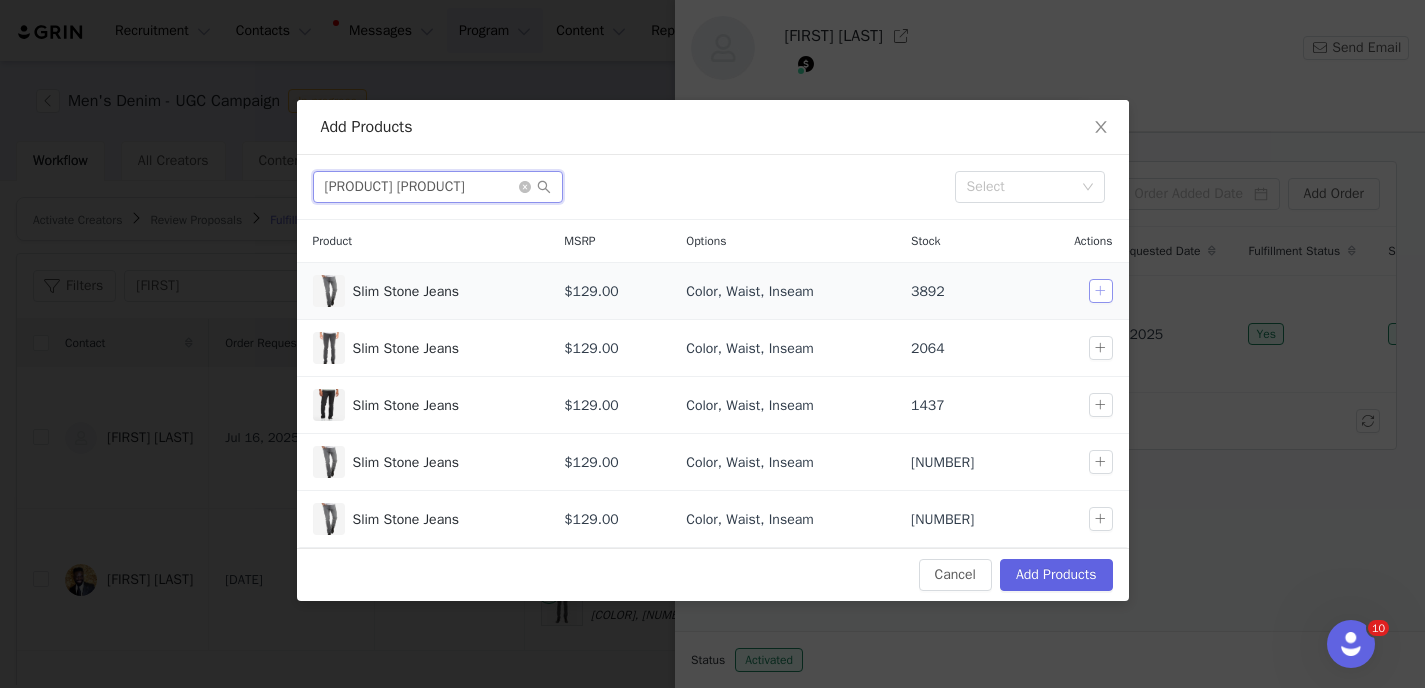 type on "[PRODUCT] [PRODUCT]" 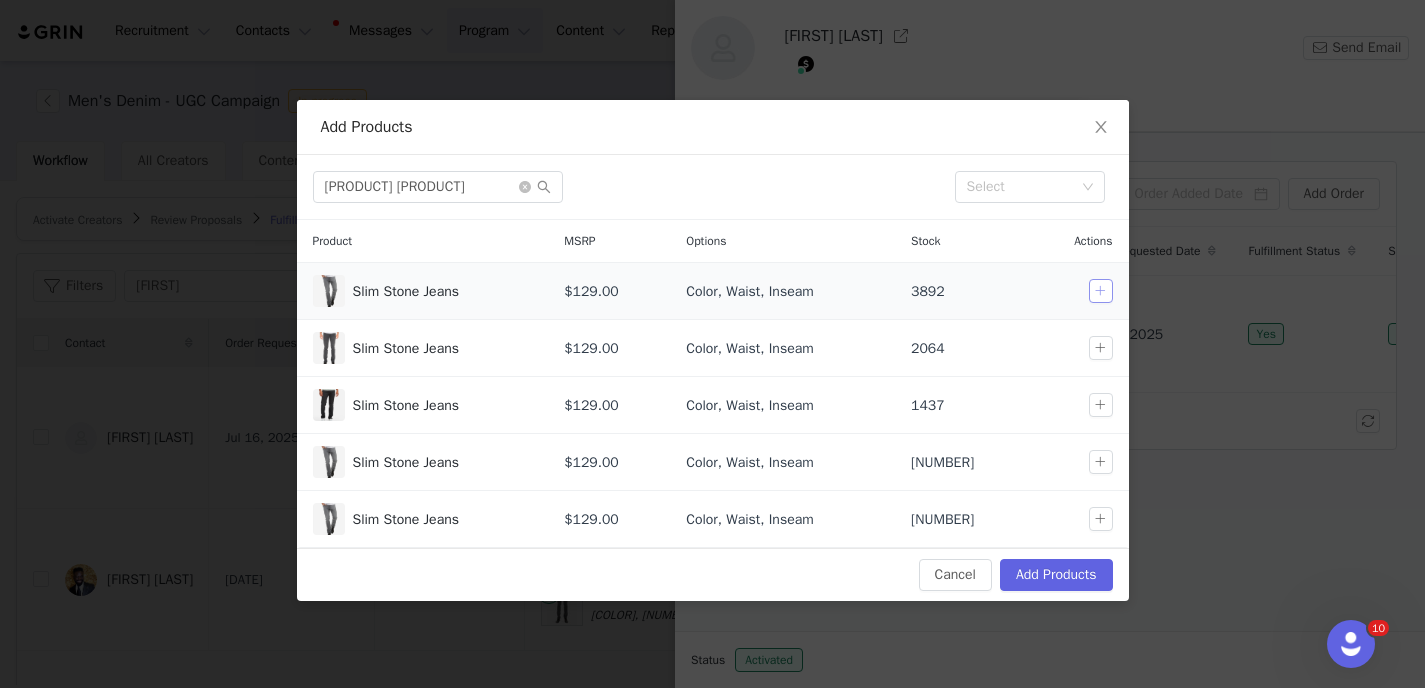 click at bounding box center (1101, 291) 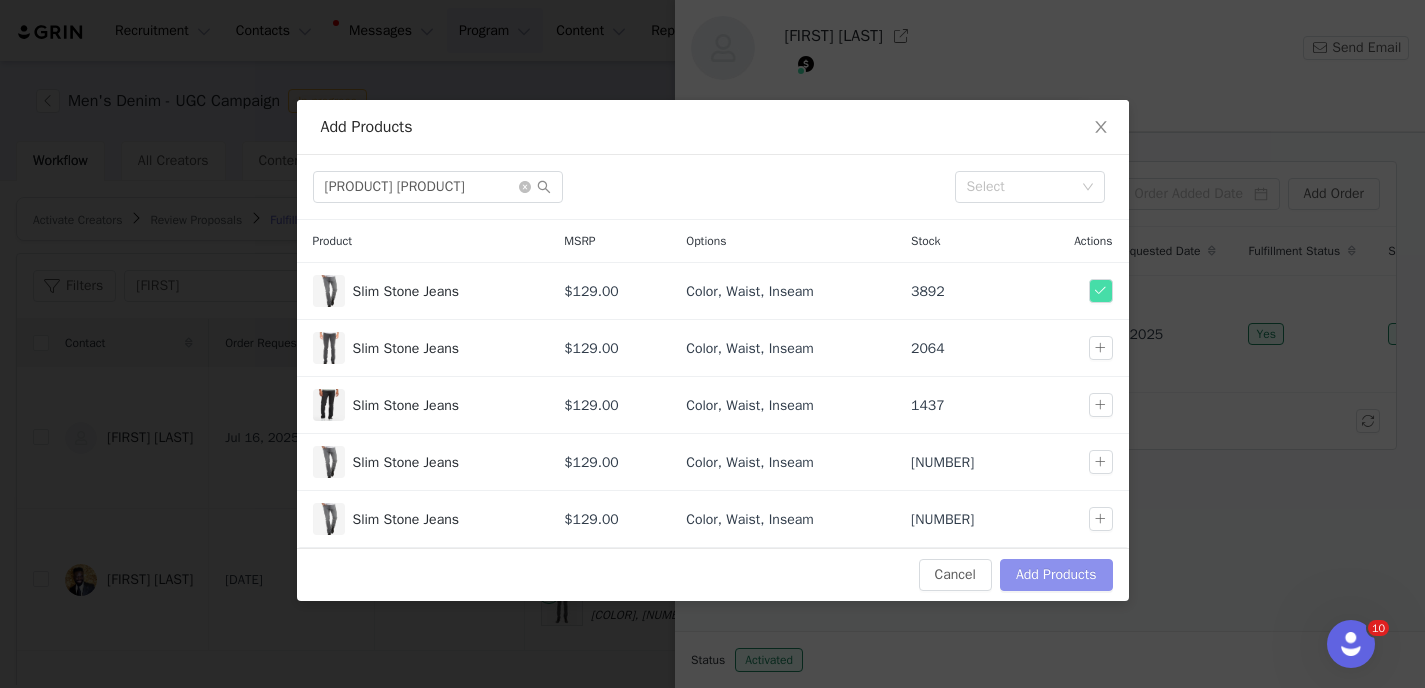 click on "Add Products" at bounding box center [1056, 575] 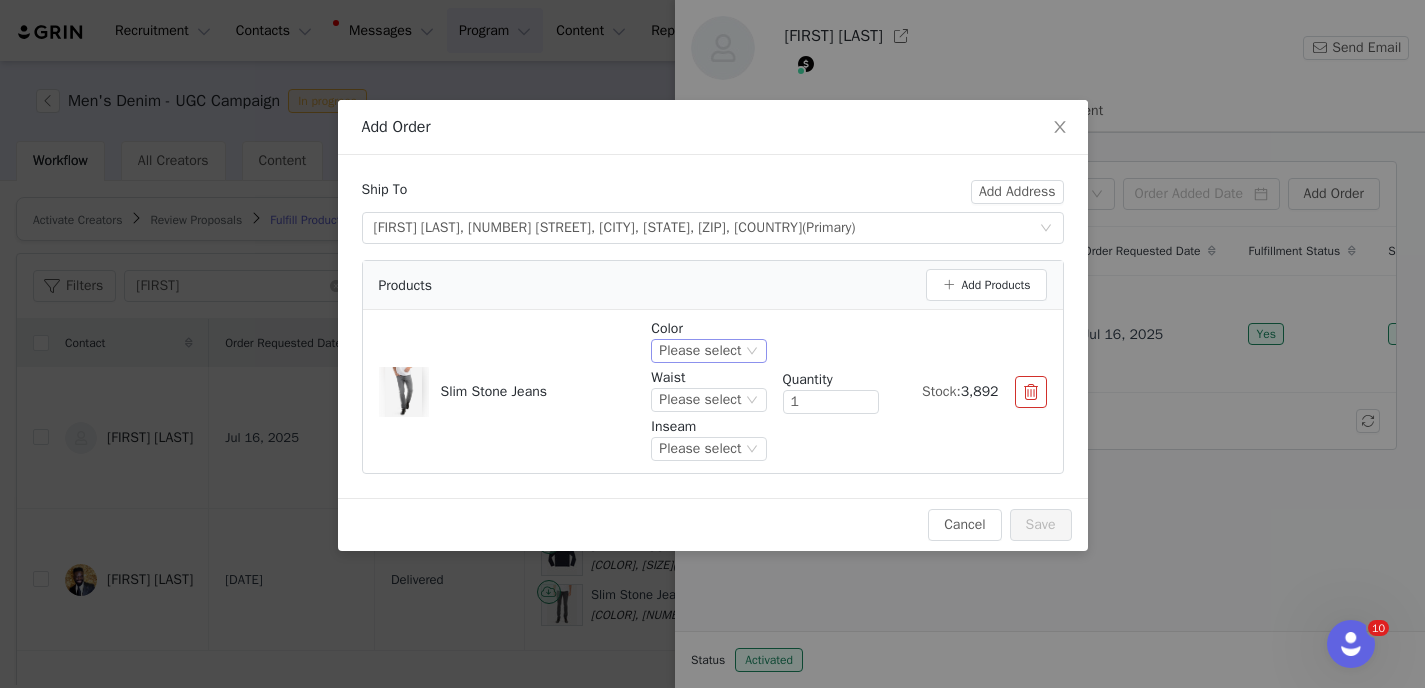 click on "Please select" at bounding box center [700, 351] 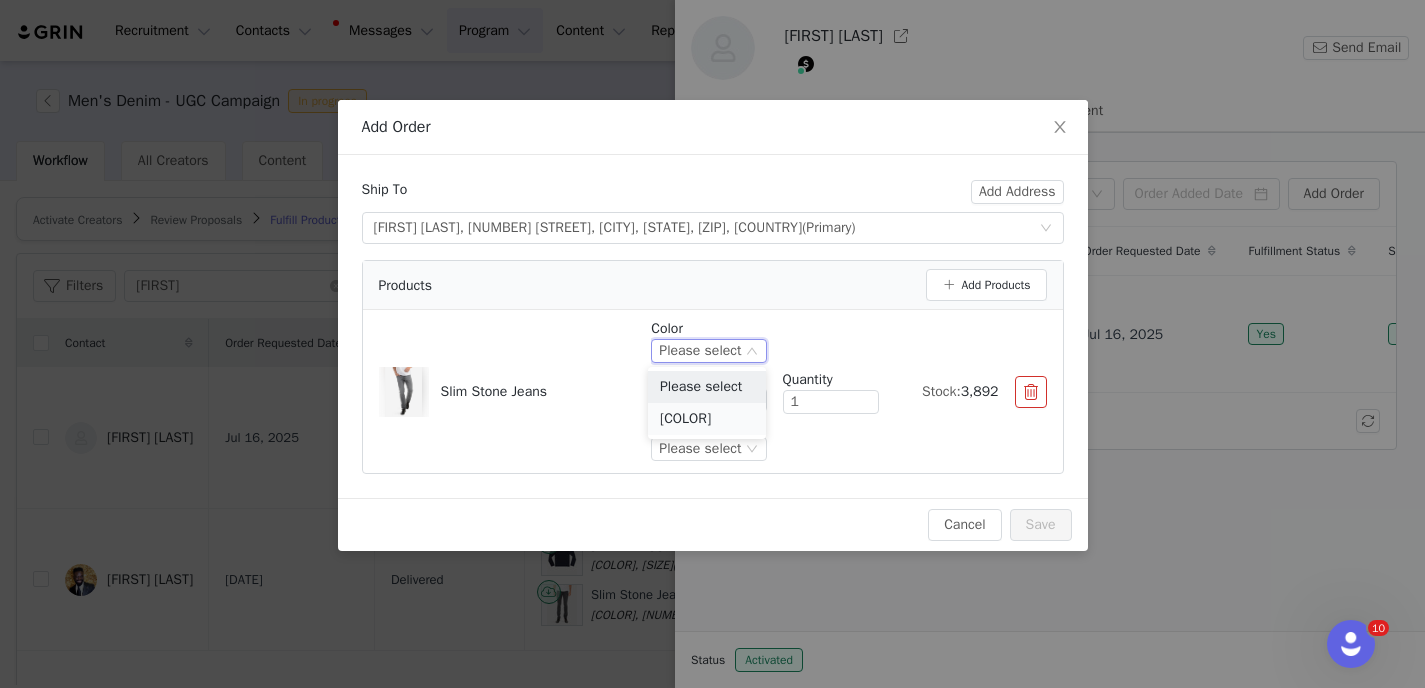click on "[COLOR]" at bounding box center (707, 419) 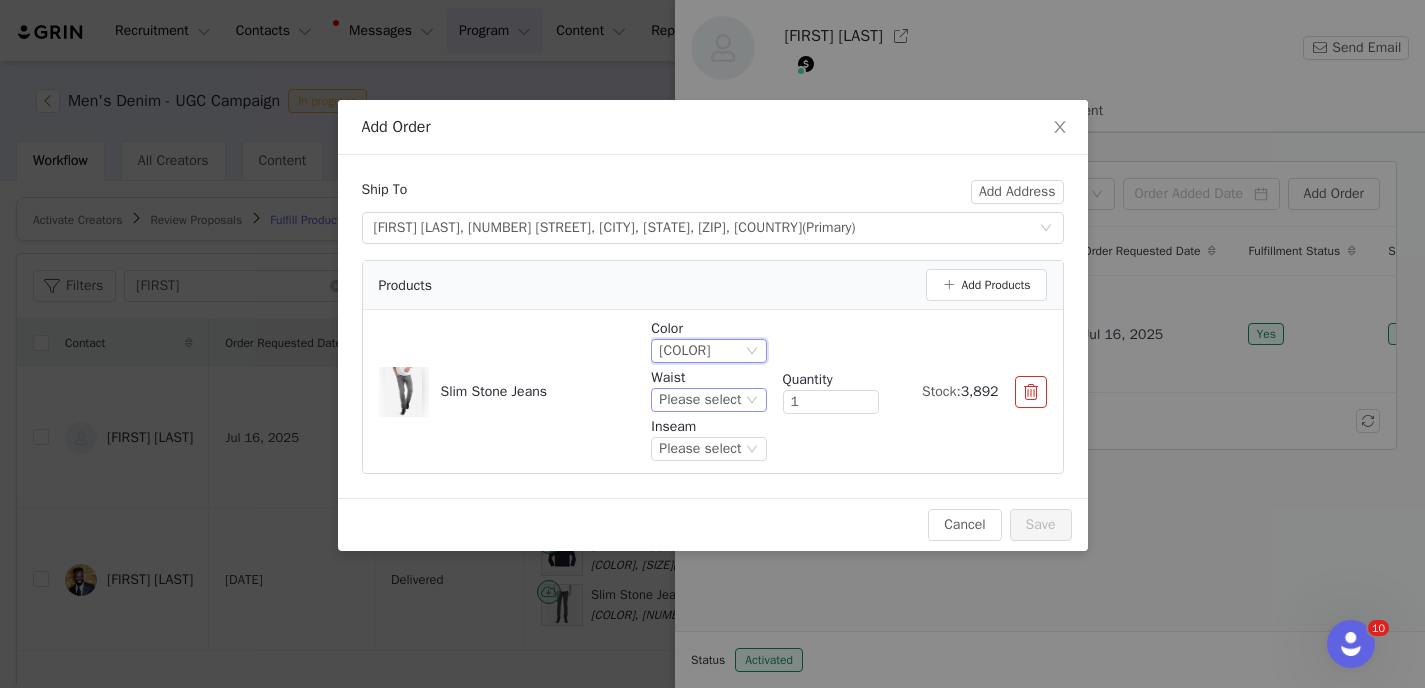 click on "Please select" at bounding box center [700, 400] 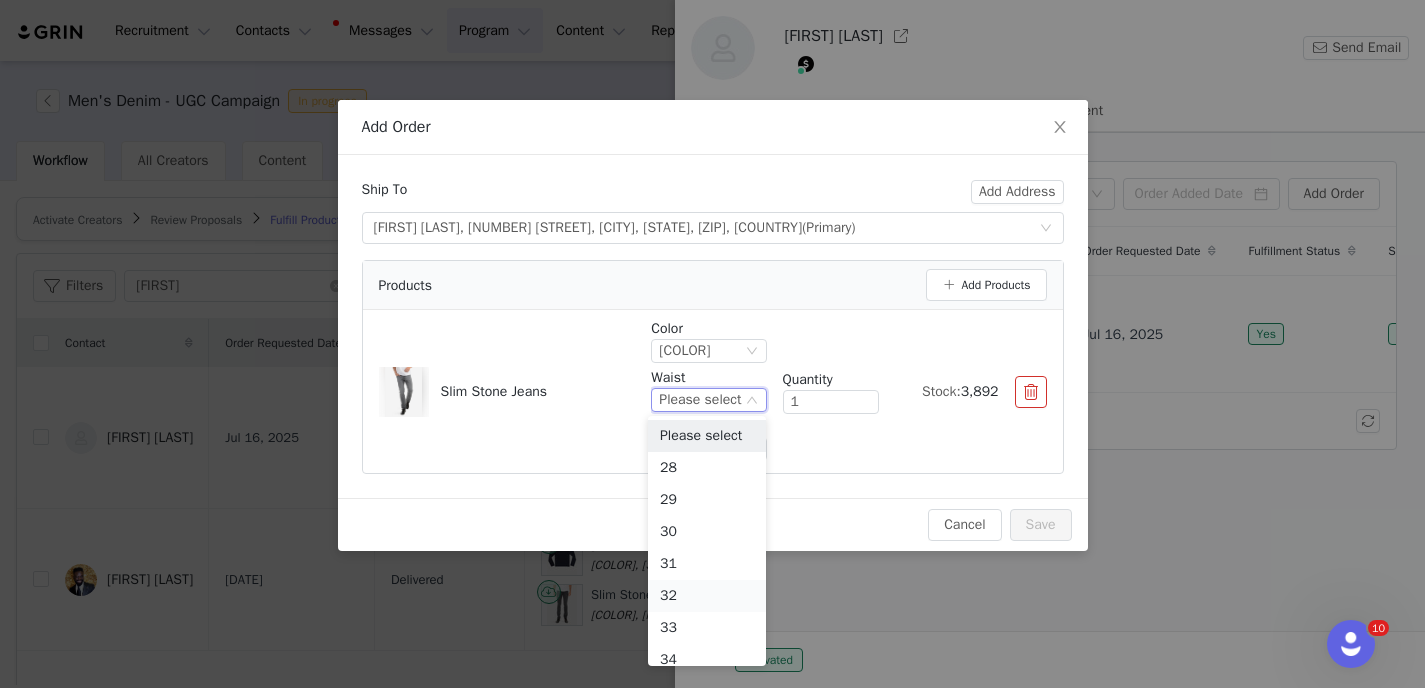 click on "32" at bounding box center (707, 596) 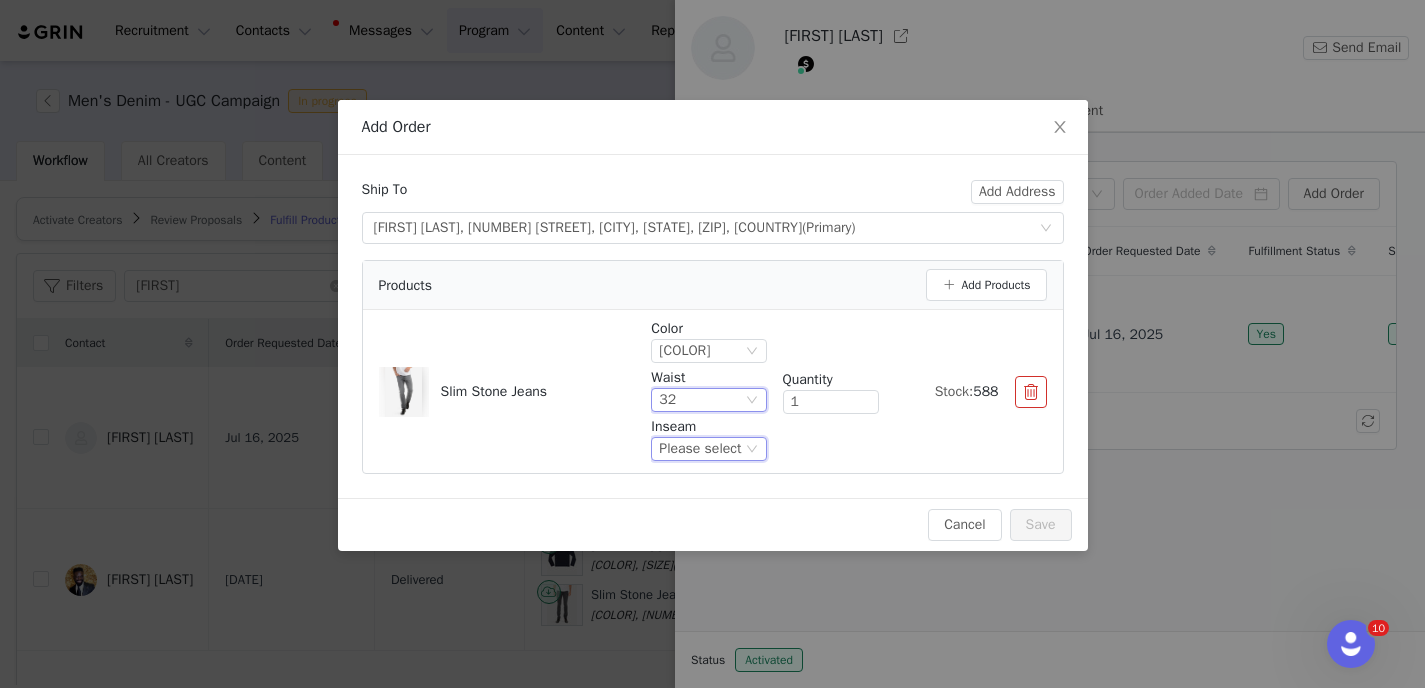 click on "Please select" at bounding box center (700, 449) 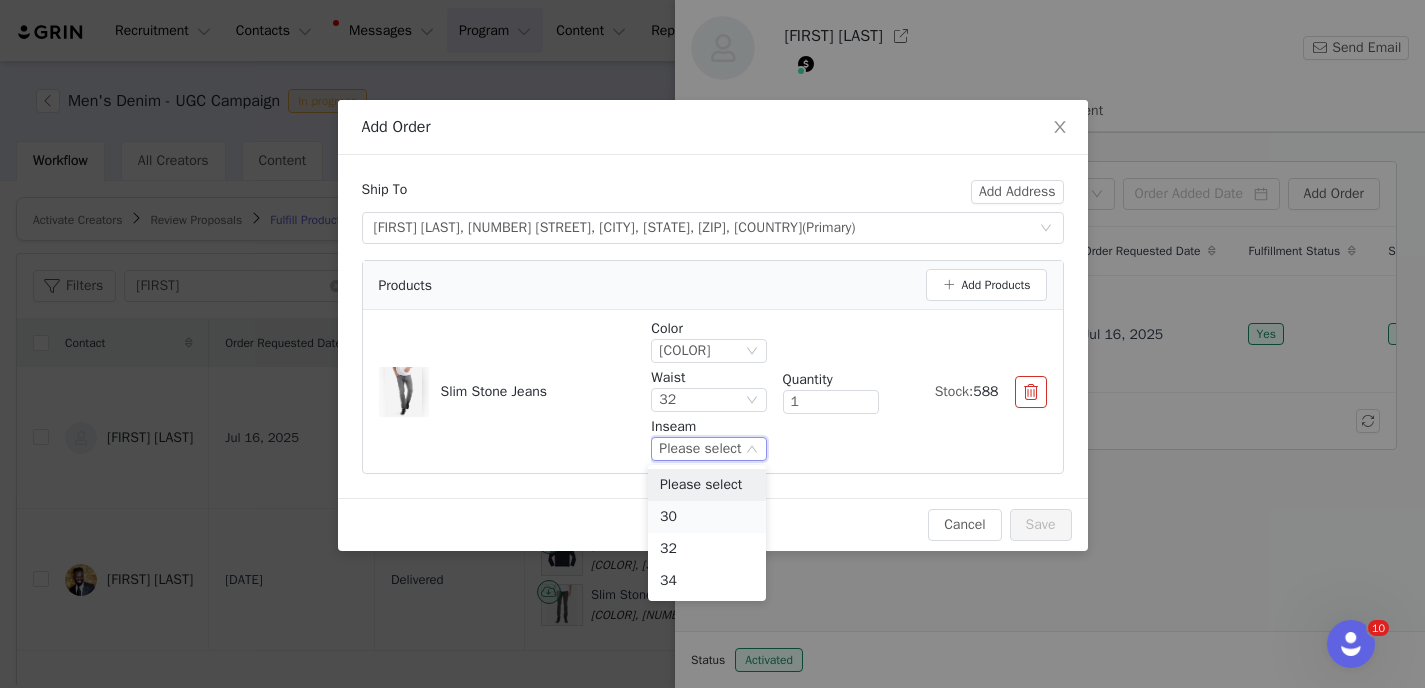 click on "30" at bounding box center (707, 517) 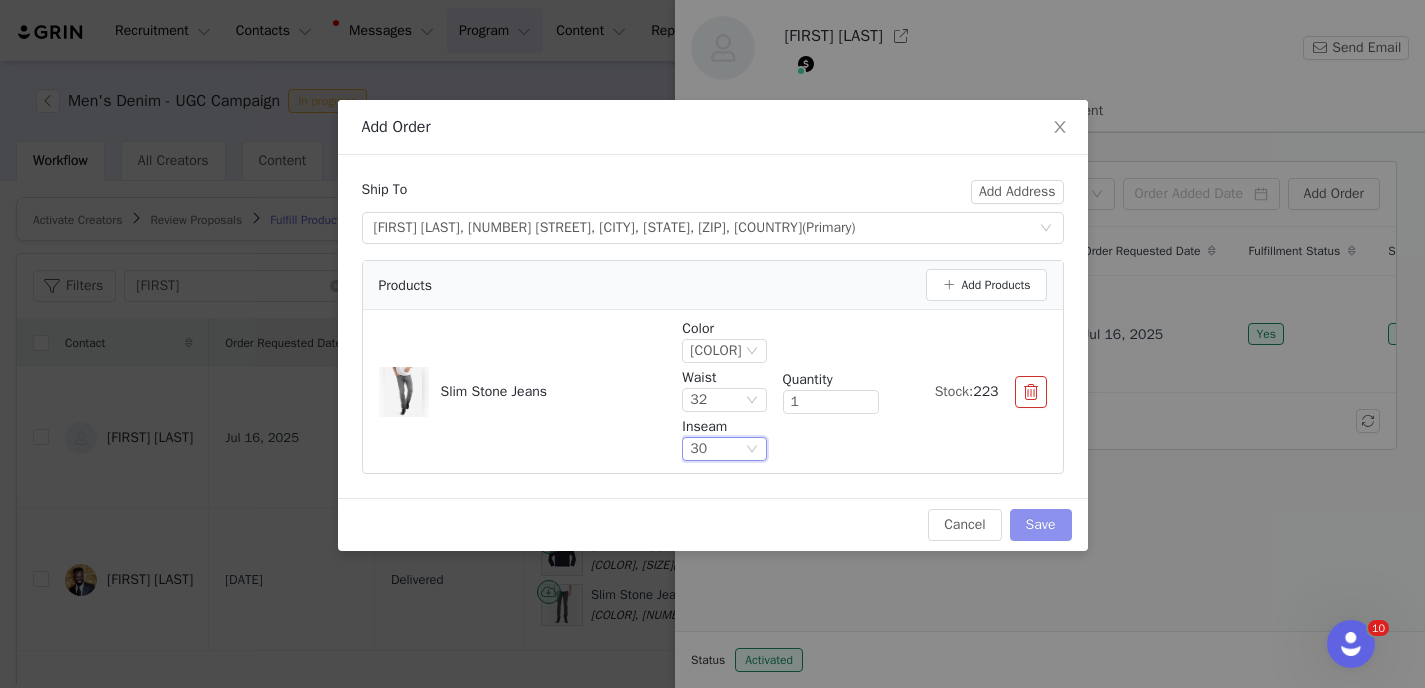 click on "Save" at bounding box center (1041, 525) 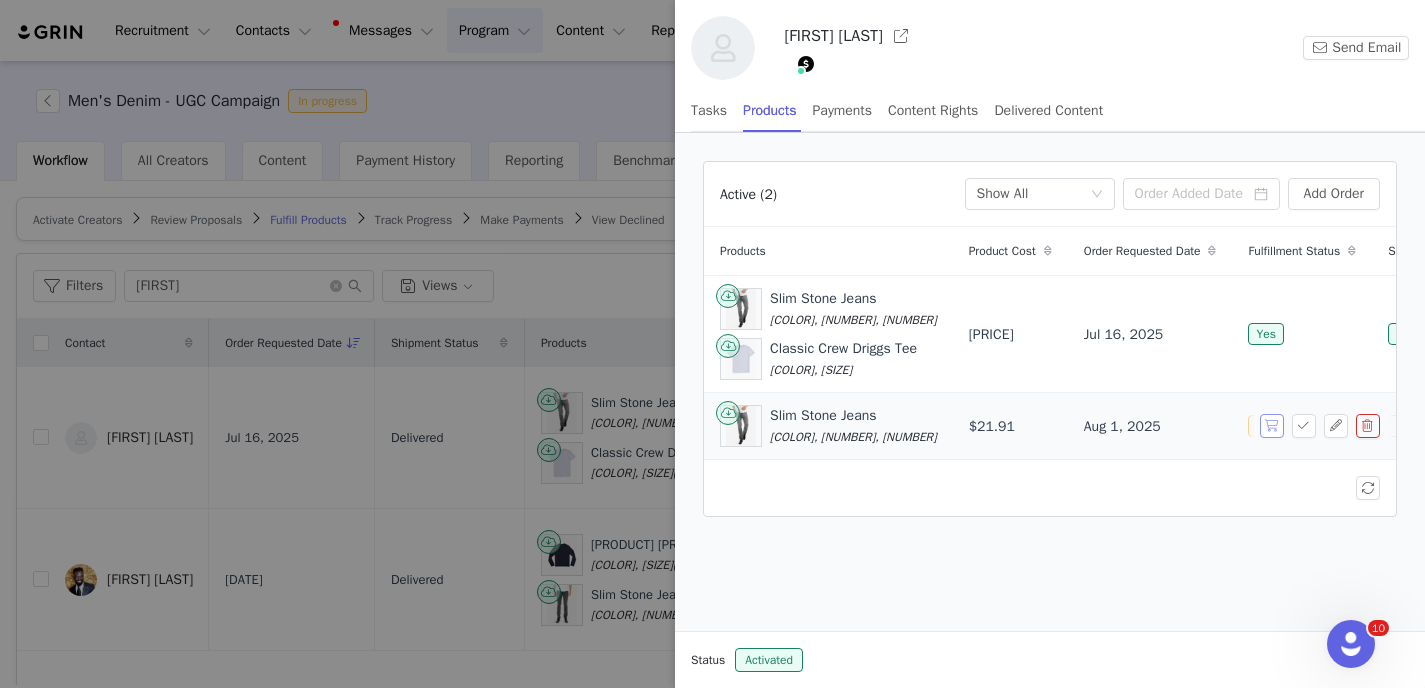 click at bounding box center (1272, 426) 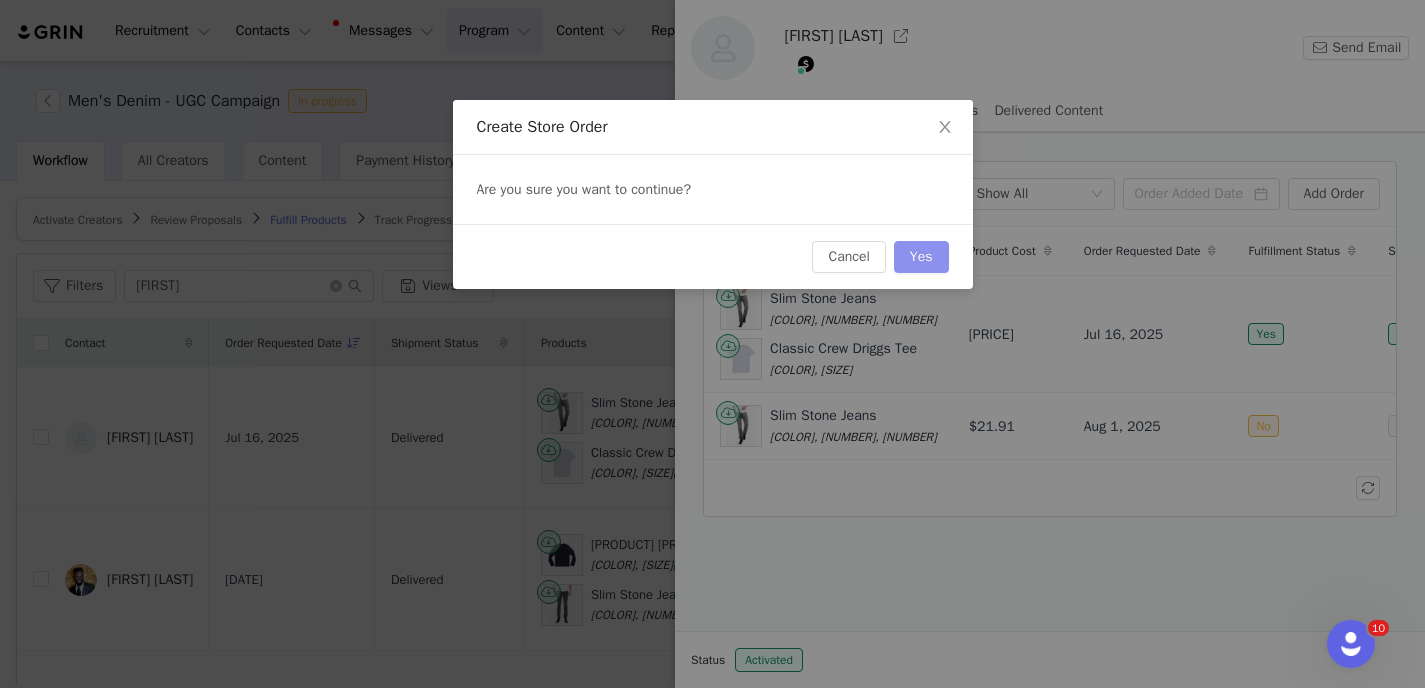 click on "Yes" at bounding box center [921, 257] 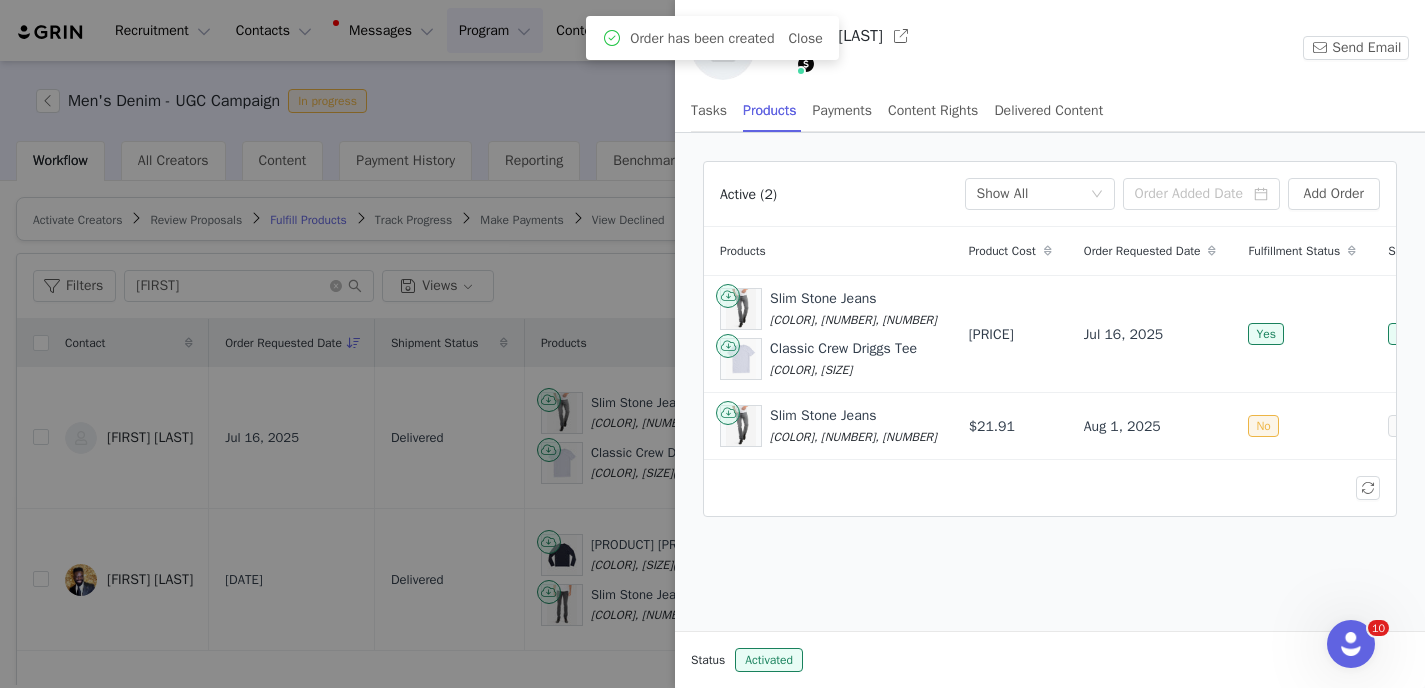 scroll, scrollTop: 0, scrollLeft: 179, axis: horizontal 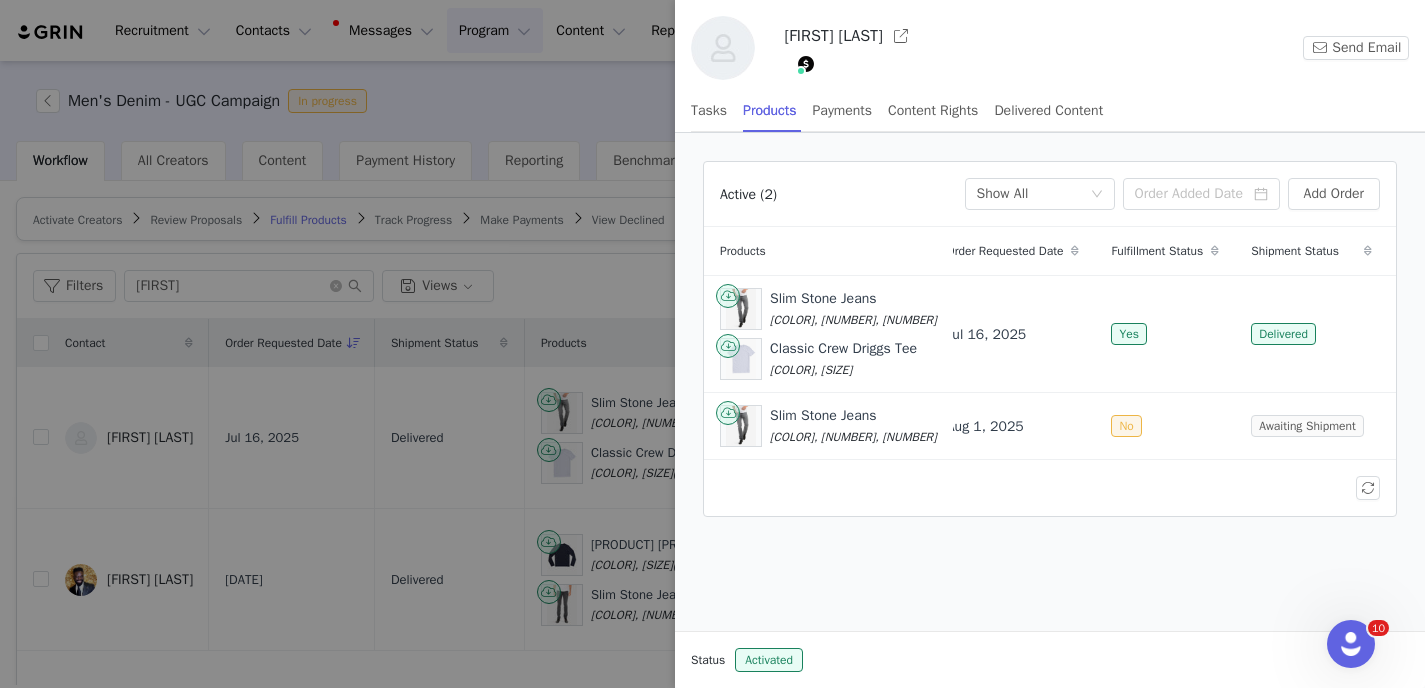 click at bounding box center (712, 344) 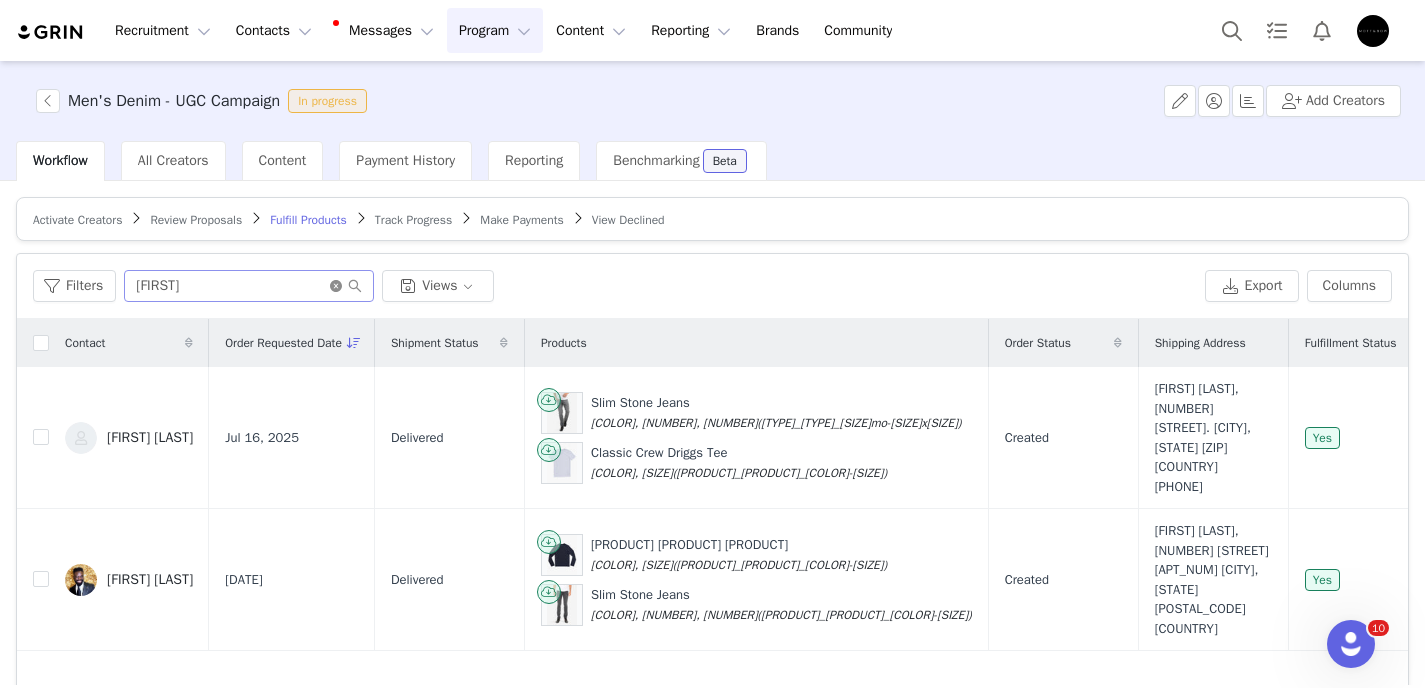 click 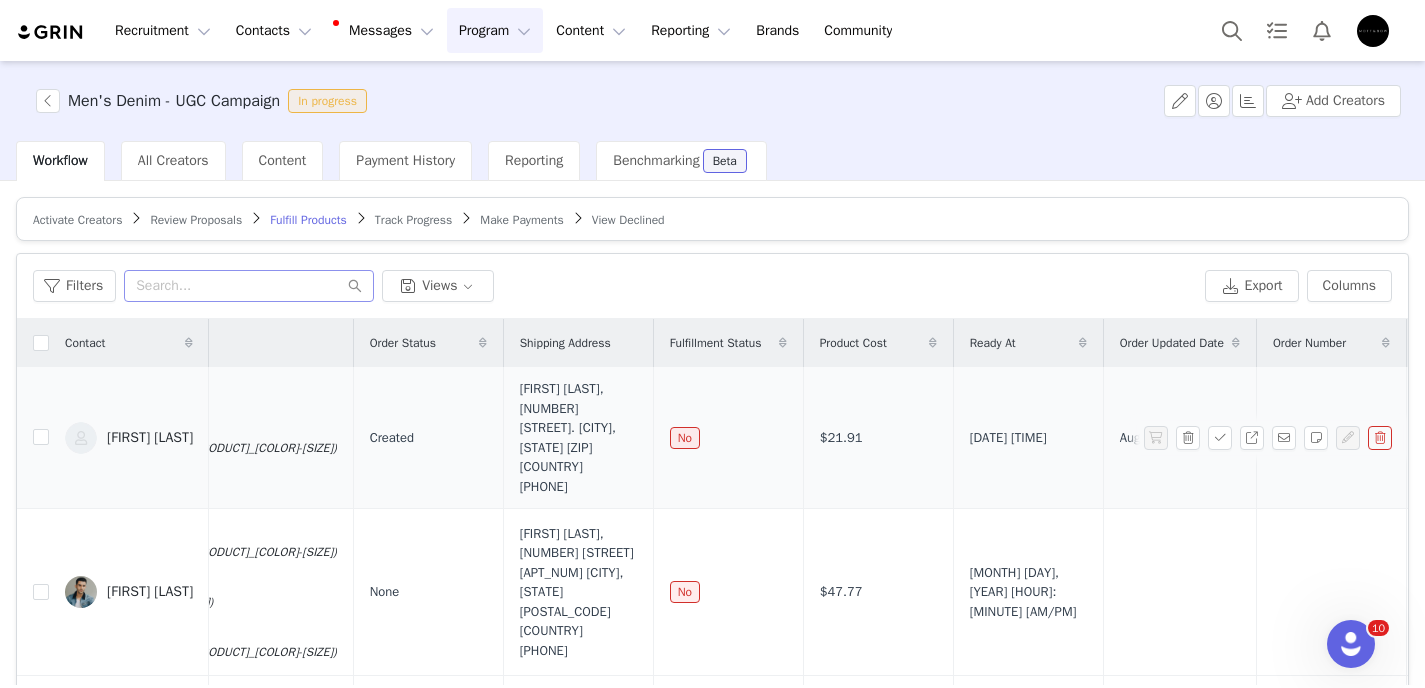scroll, scrollTop: 0, scrollLeft: 651, axis: horizontal 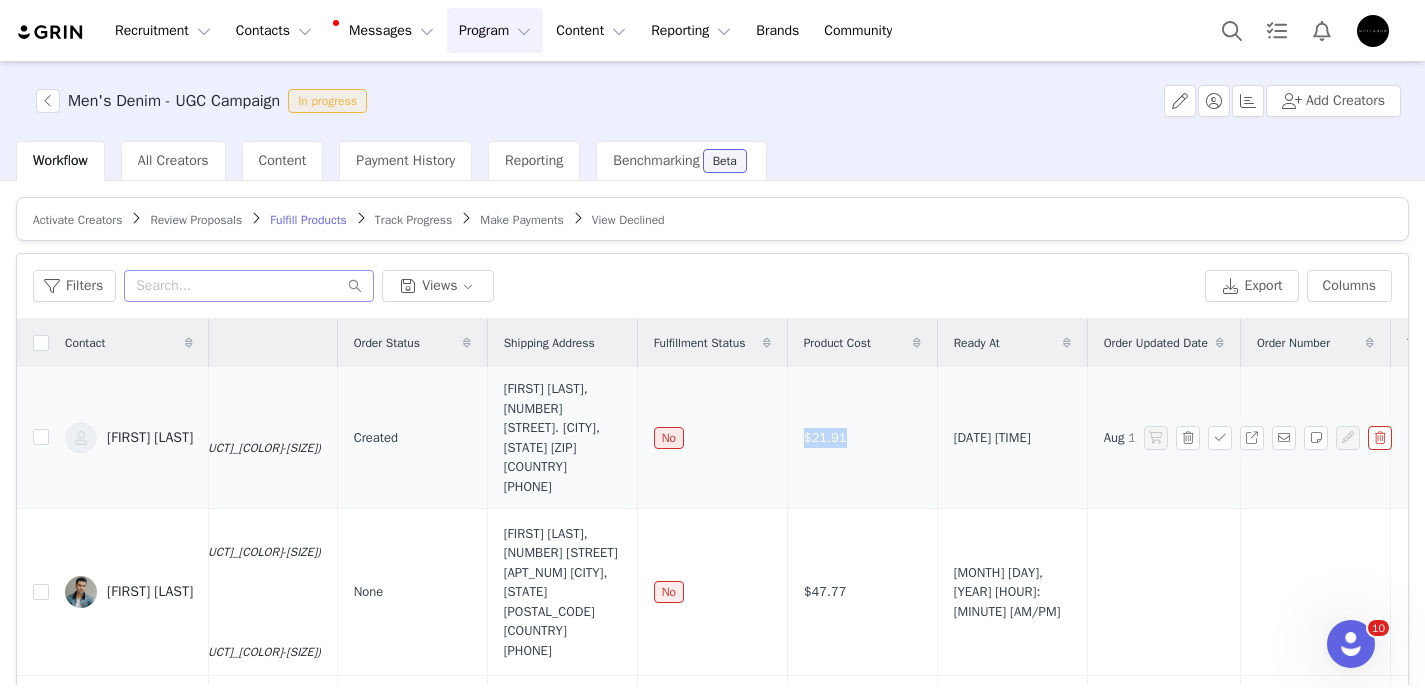 drag, startPoint x: 862, startPoint y: 444, endPoint x: 810, endPoint y: 444, distance: 52 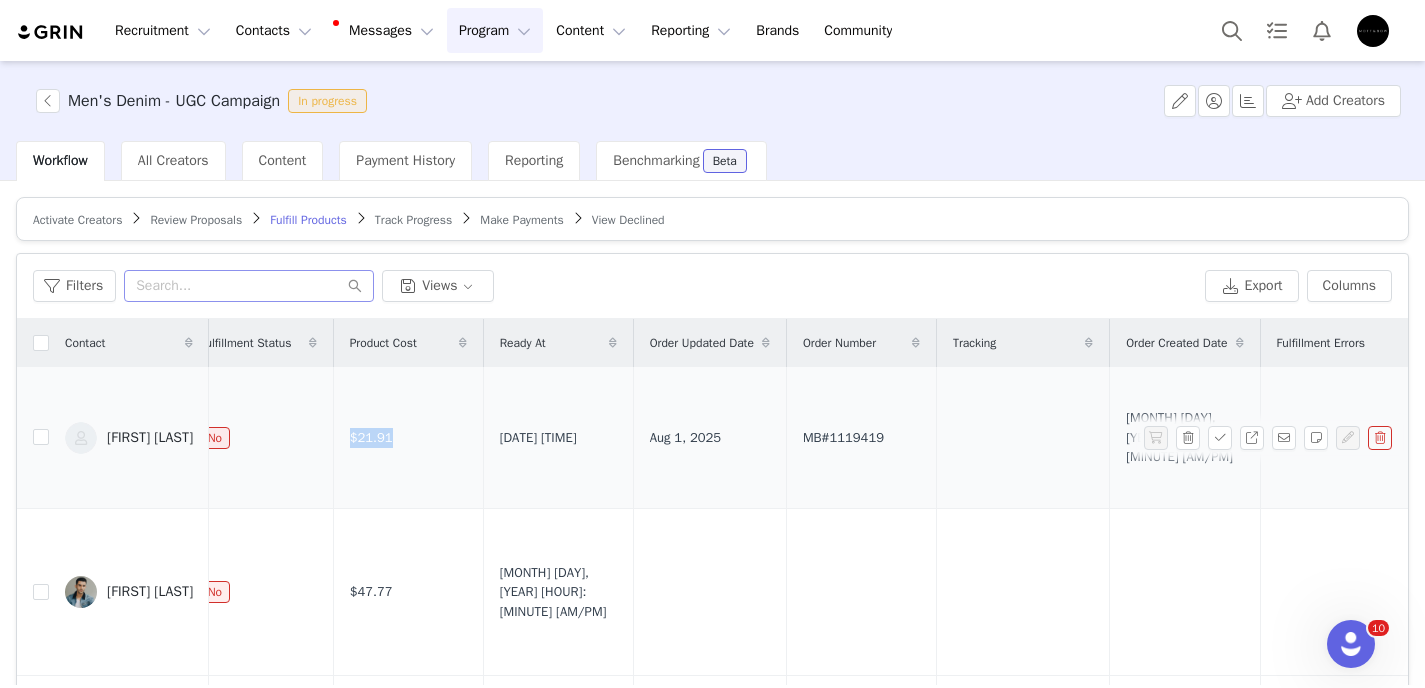 scroll, scrollTop: 0, scrollLeft: 1168, axis: horizontal 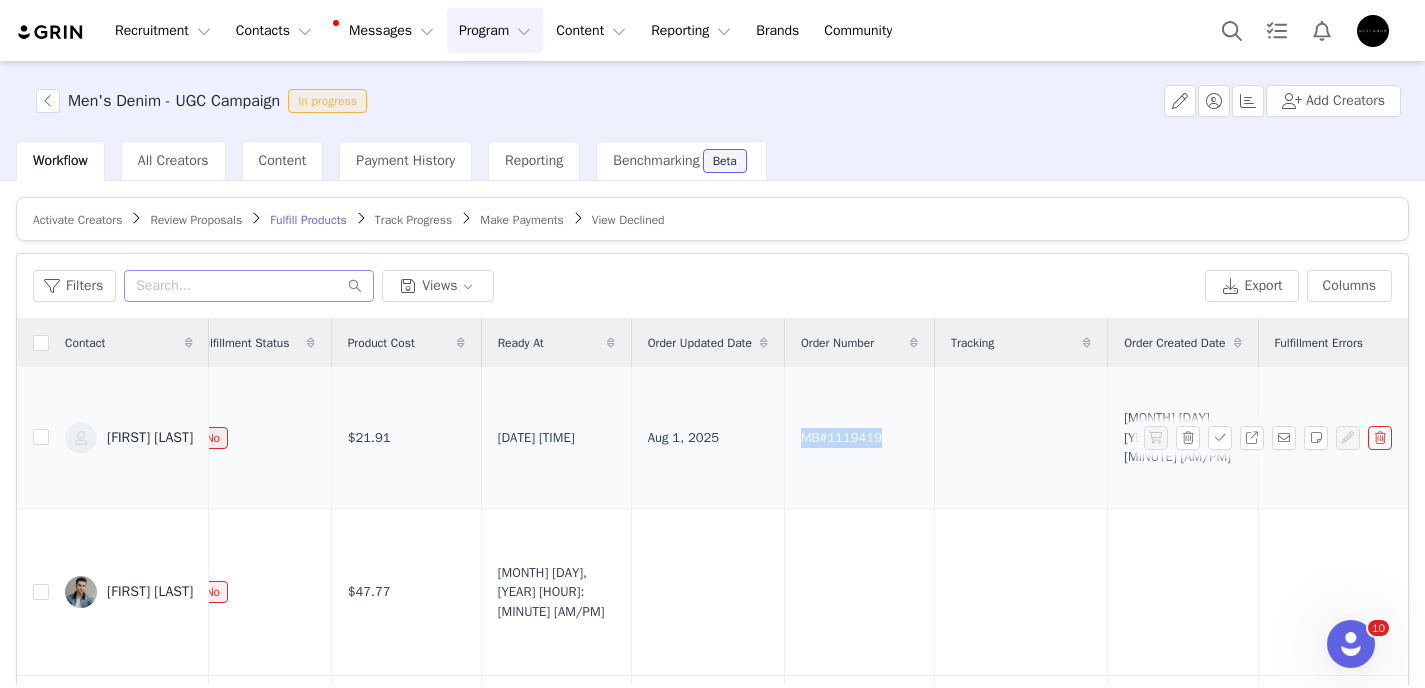 drag, startPoint x: 856, startPoint y: 444, endPoint x: 766, endPoint y: 444, distance: 90 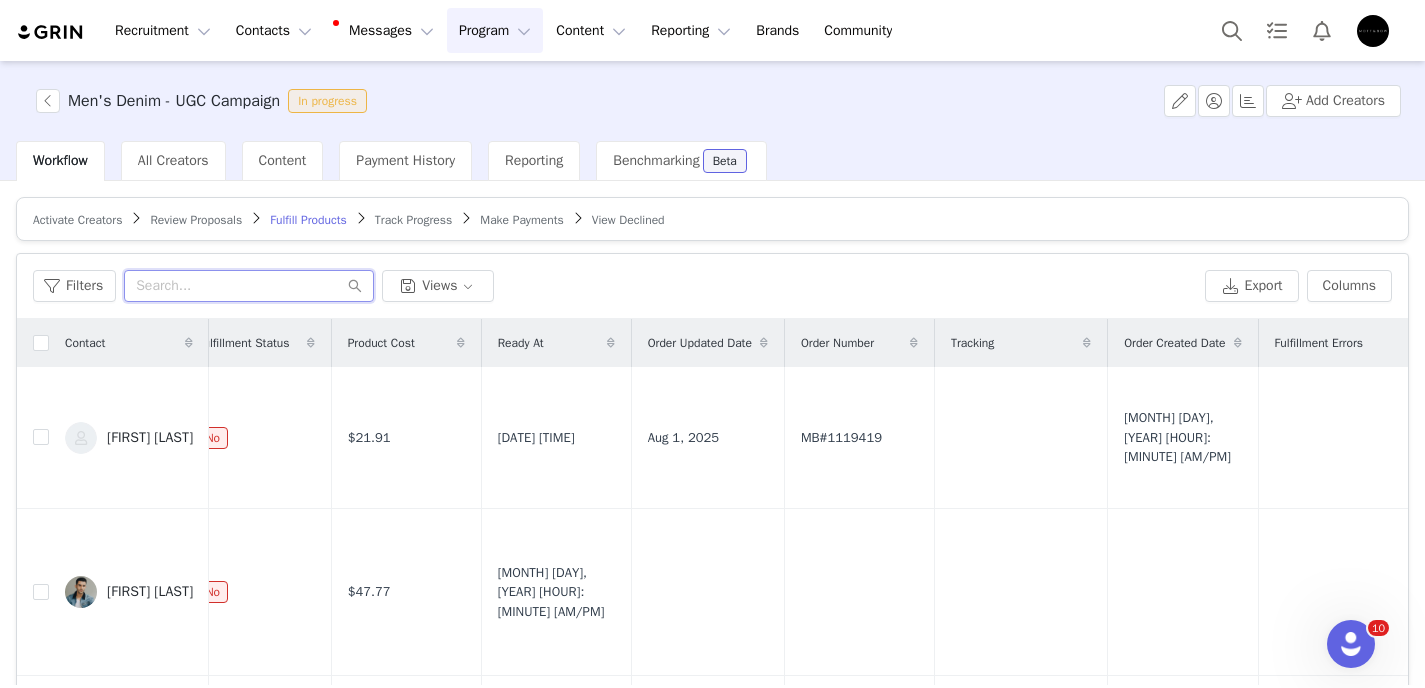 click at bounding box center [249, 286] 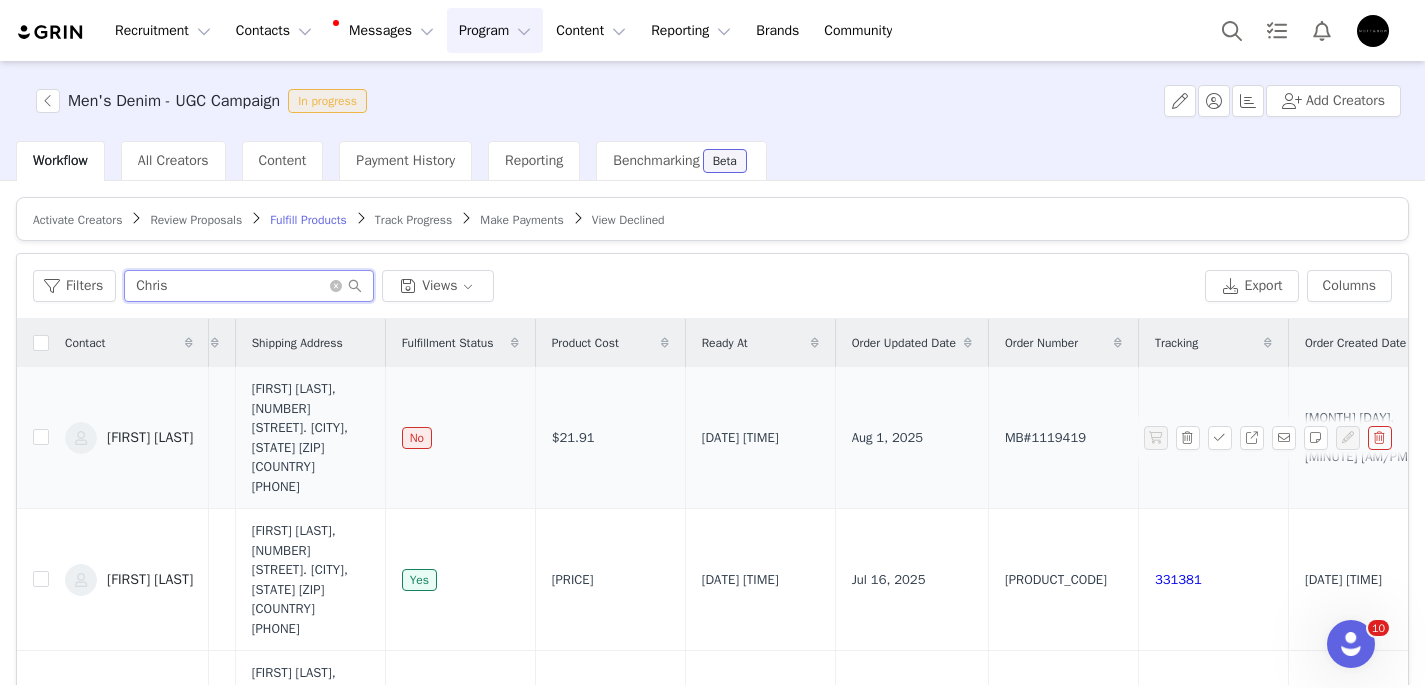 scroll, scrollTop: 0, scrollLeft: 904, axis: horizontal 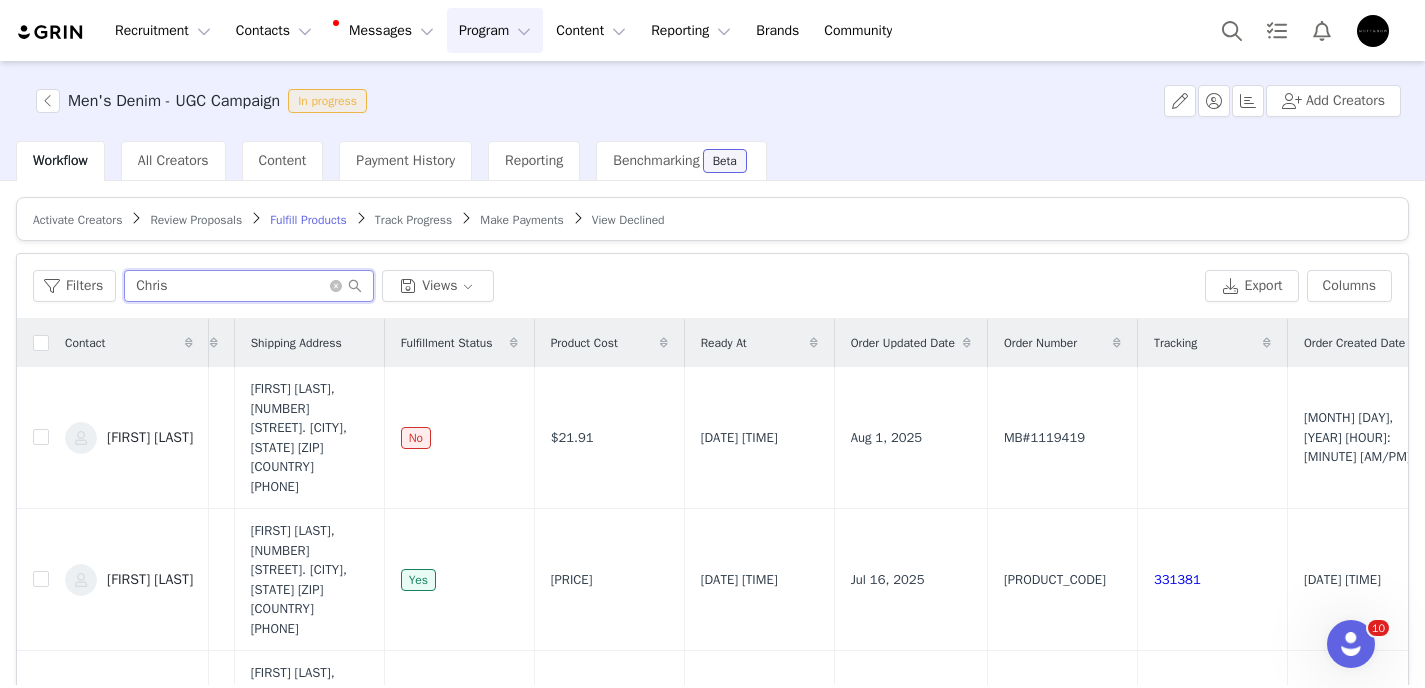 type on "Chris" 